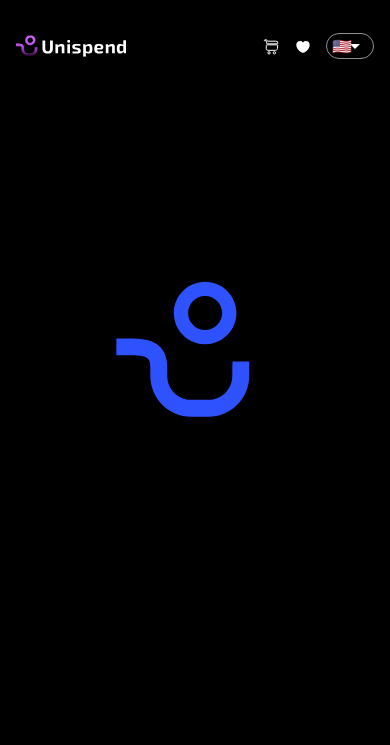 scroll, scrollTop: 0, scrollLeft: 0, axis: both 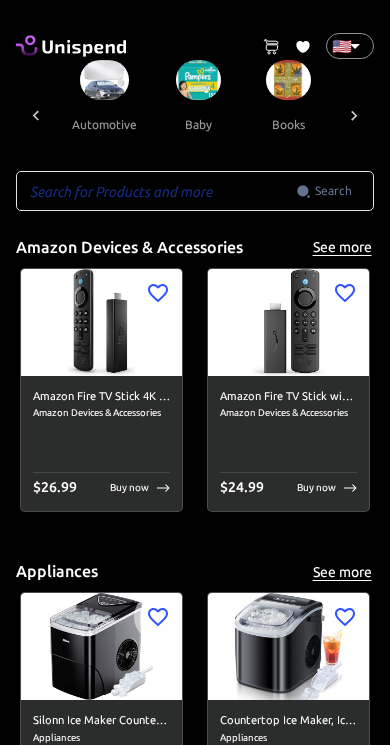 click on "automotive" at bounding box center (104, 124) 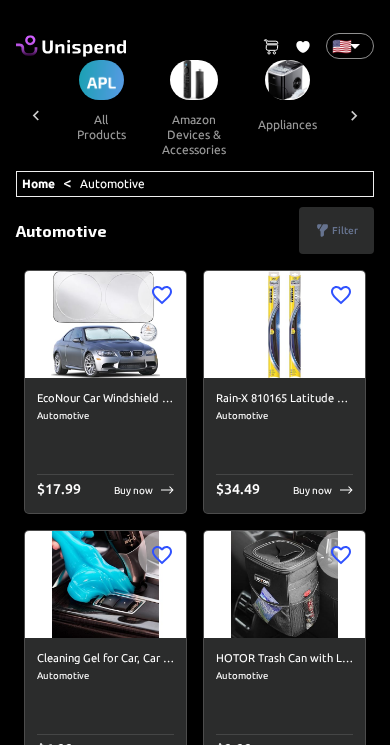 scroll, scrollTop: 0, scrollLeft: 184, axis: horizontal 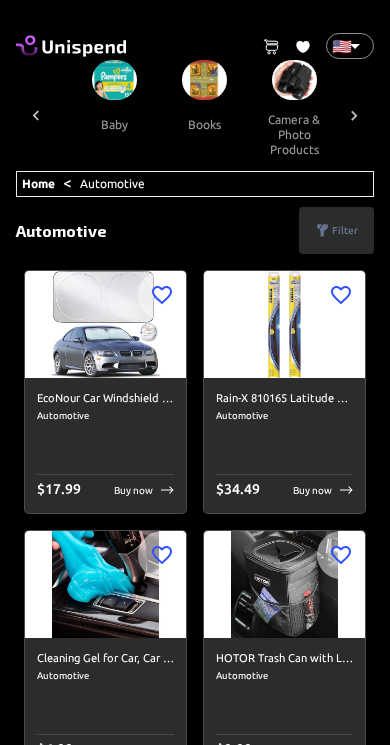 click on "baby" at bounding box center (114, 124) 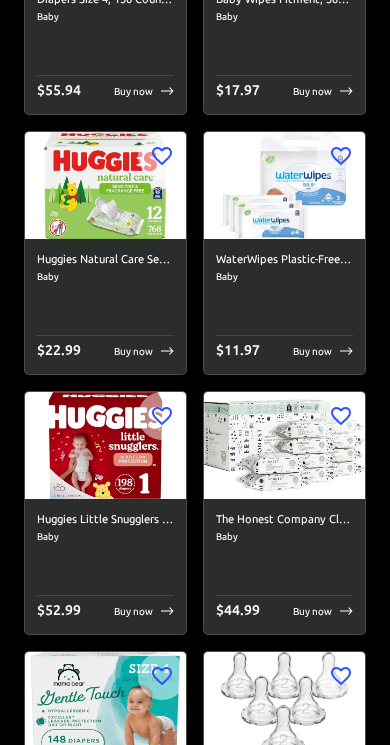 scroll, scrollTop: 0, scrollLeft: 0, axis: both 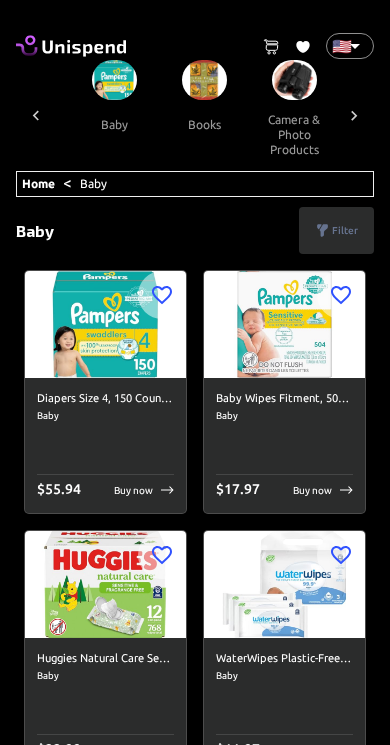 click at bounding box center [294, 80] 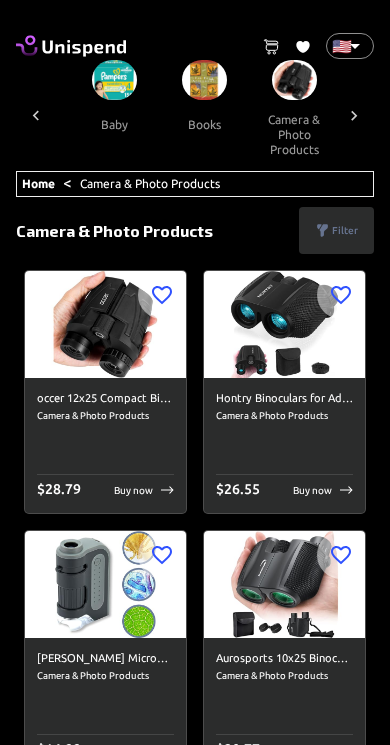 scroll, scrollTop: 0, scrollLeft: 454, axis: horizontal 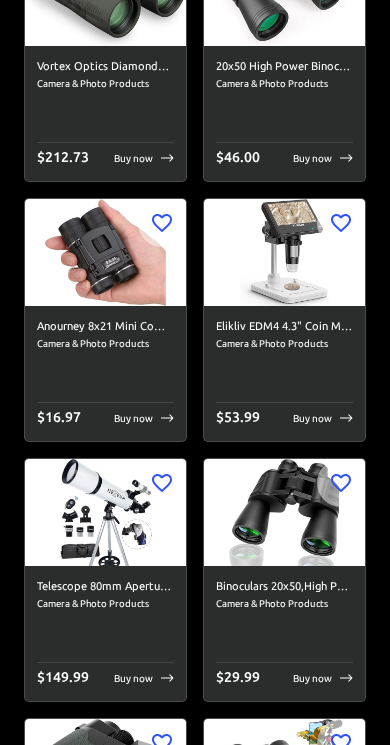 click at bounding box center (284, 252) 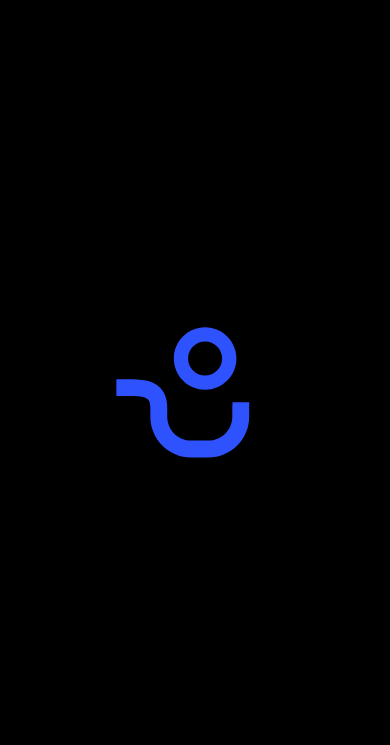scroll, scrollTop: 0, scrollLeft: 0, axis: both 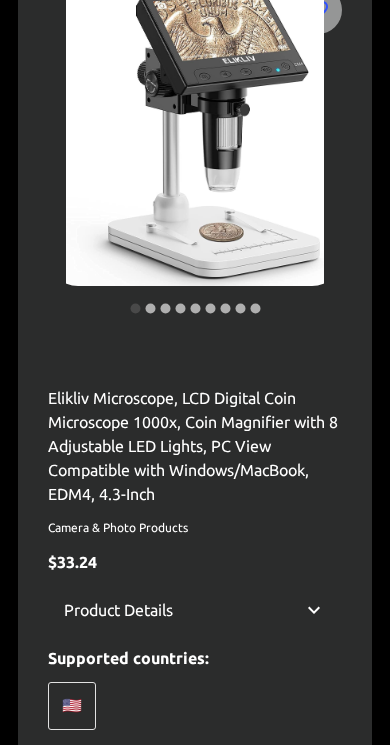 click at bounding box center (195, 136) 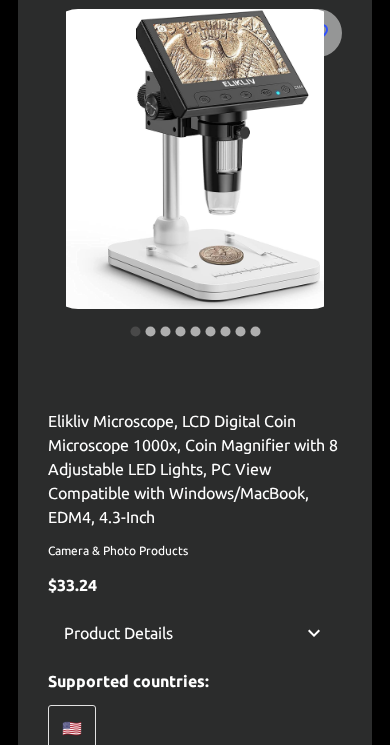 scroll, scrollTop: 238, scrollLeft: 0, axis: vertical 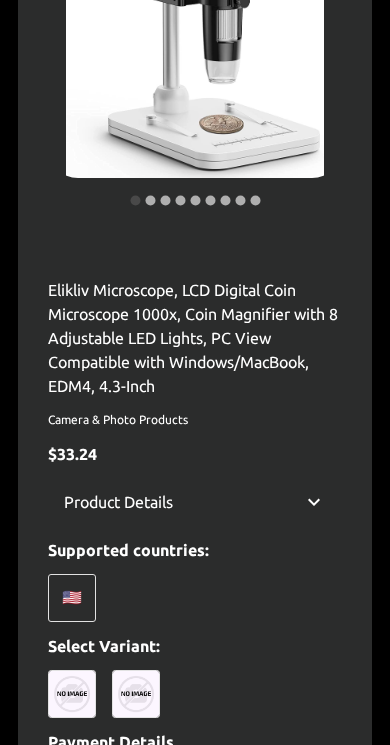 click on "Product Details" at bounding box center [118, 502] 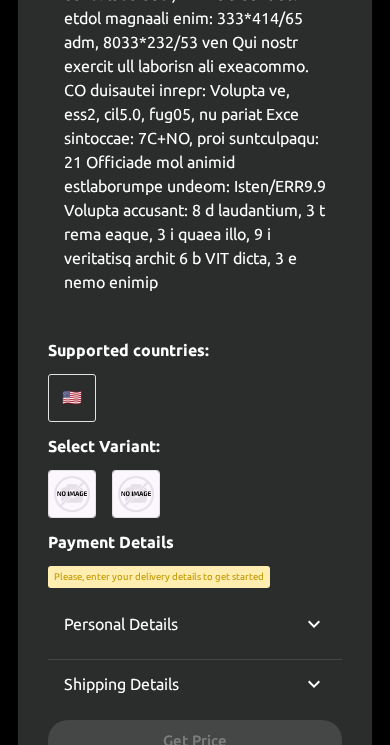 scroll, scrollTop: 1708, scrollLeft: 0, axis: vertical 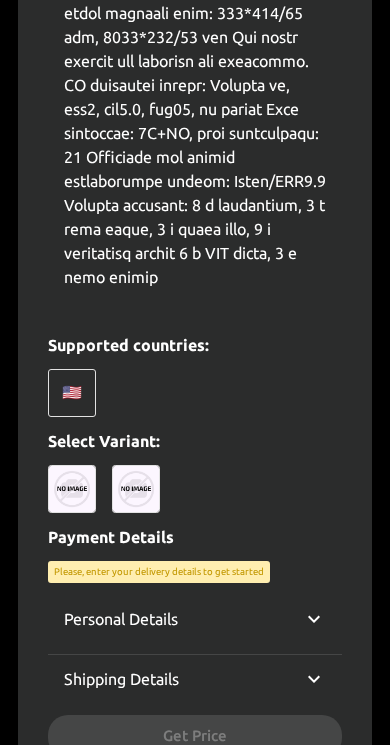 click on "🇺🇸" at bounding box center (72, 393) 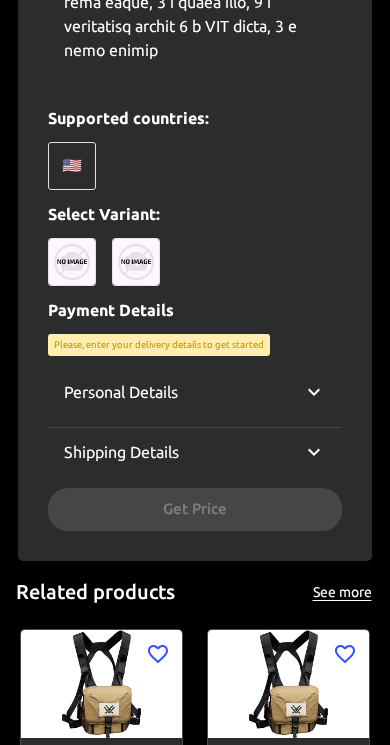 click on "Personal Details" at bounding box center (121, 392) 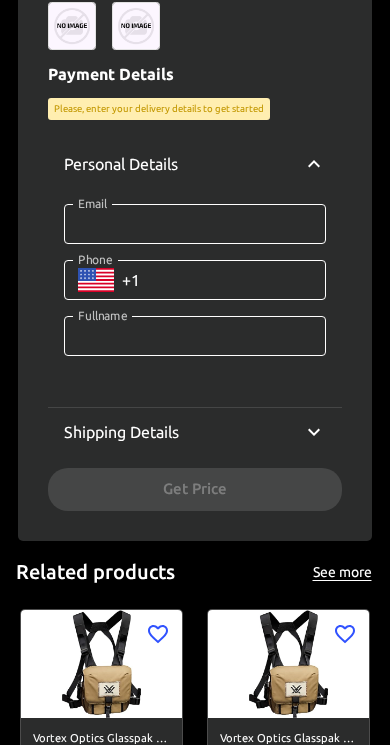 click on "Shipping Details" at bounding box center (121, 432) 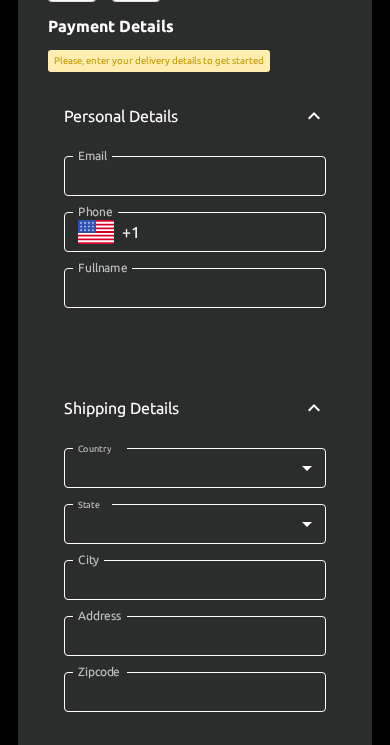 scroll, scrollTop: 2284, scrollLeft: 0, axis: vertical 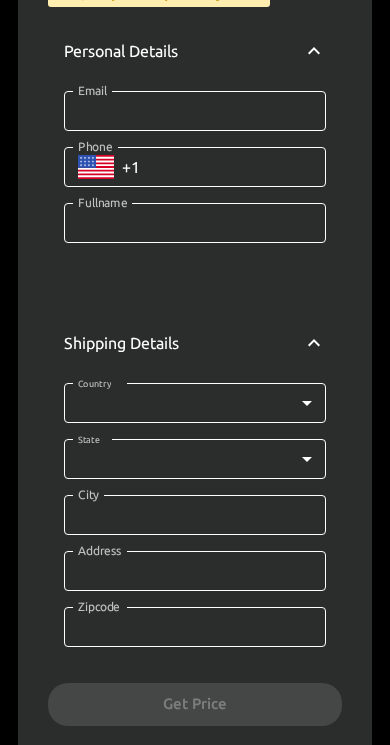 click on "0 Cart 0 Favorites 🇺🇸 US ​ all products amazon devices & accessories appliances audible books & originals automotive baby books camera & photo products cell phones & accessories climate pledge friendly clothing, shoes & jewelry computers & accessories electronics entertainment collectibles grocery & gourmet food handmade products health & household home & kitchen industrial & scientific musical instruments kitchen & dining pet supplies sports & outdoors amazon renewed apps & games arts, crafts & sewing beauty & personal care cds & vinyl mobile money fashion airtime swap crypto Home    <  Camera & photo products  <  Elikliv Microscope, LCD Digital Coin Microscope 1000x, Coin Magnifier with 8 Adjustable LED Lights, PC View Compatible with Windows/MacBook, EDM4, 4.3-Inch Elikliv Microscope, LCD Digital Coin Microscope 1000x, Coin Magnifier with 8 Adjustable LED Lights, PC View Compatible with Windows/MacBook, EDM4, 4.3-Inch Camera & Photo Products $ 33.24 Product Details Supported countries: 🇺🇸 ​" at bounding box center [195, -550] 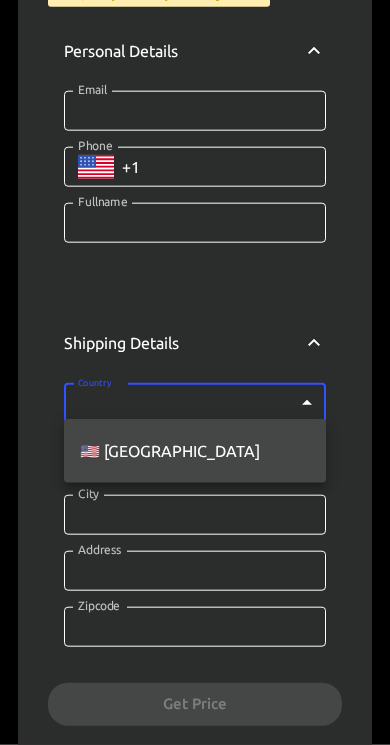 click on "🇺🇸 [GEOGRAPHIC_DATA]" at bounding box center (195, 451) 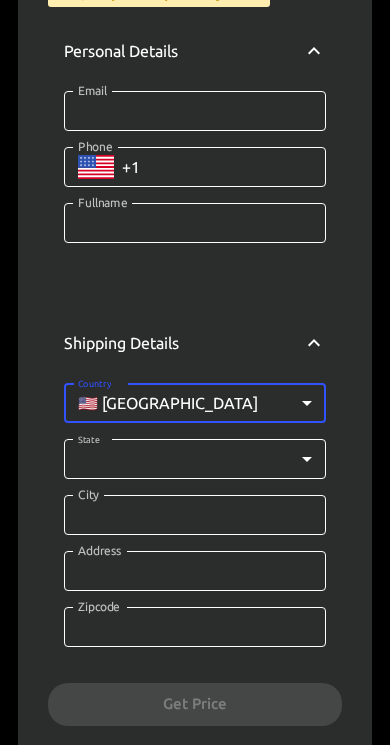click on "0 Cart 0 Favorites 🇺🇸 US ​ all products amazon devices & accessories appliances audible books & originals automotive baby books camera & photo products cell phones & accessories climate pledge friendly clothing, shoes & jewelry computers & accessories electronics entertainment collectibles grocery & gourmet food handmade products health & household home & kitchen industrial & scientific musical instruments kitchen & dining pet supplies sports & outdoors amazon renewed apps & games arts, crafts & sewing beauty & personal care cds & vinyl mobile money fashion airtime swap crypto Home    <  Camera & photo products  <  Elikliv Microscope, LCD Digital Coin Microscope 1000x, Coin Magnifier with 8 Adjustable LED Lights, PC View Compatible with Windows/MacBook, EDM4, 4.3-Inch Elikliv Microscope, LCD Digital Coin Microscope 1000x, Coin Magnifier with 8 Adjustable LED Lights, PC View Compatible with Windows/MacBook, EDM4, 4.3-Inch Camera & Photo Products $ 33.24 Product Details Supported countries: 🇺🇸 ​" at bounding box center (195, -550) 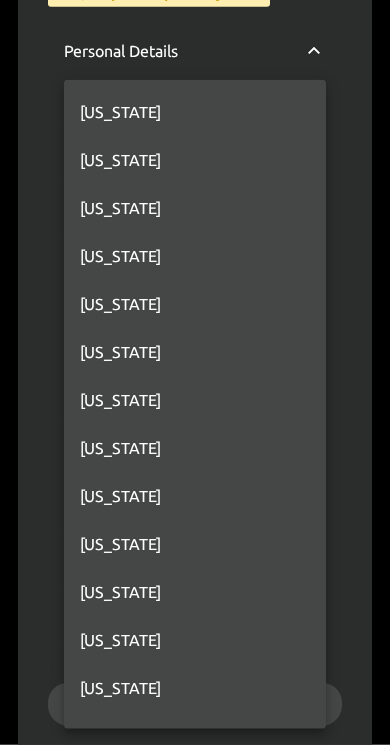 click on "[US_STATE]" at bounding box center [195, 592] 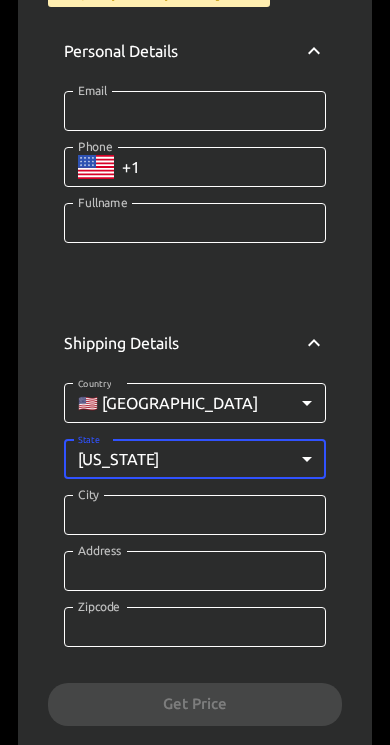 click on "City" at bounding box center [195, 515] 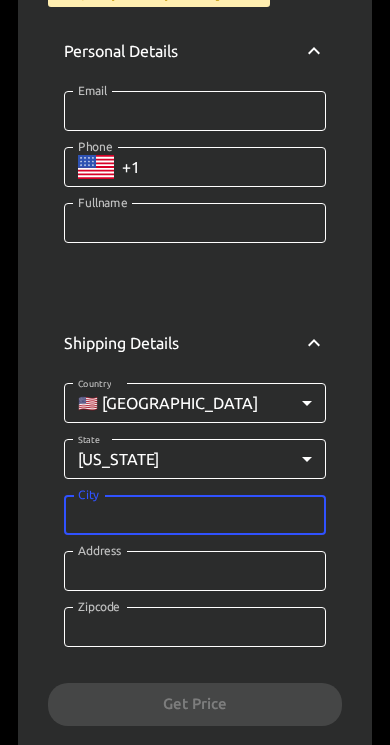 scroll, scrollTop: 2284, scrollLeft: 0, axis: vertical 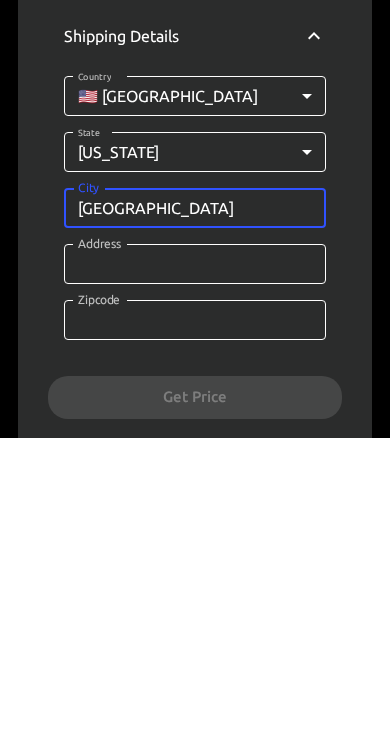 type on "[GEOGRAPHIC_DATA]" 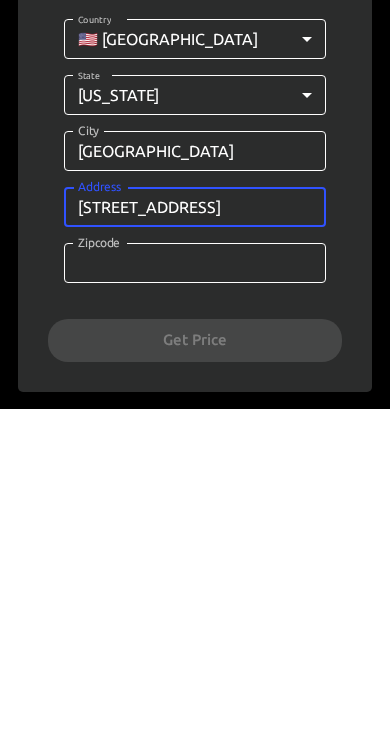 type on "[STREET_ADDRESS]" 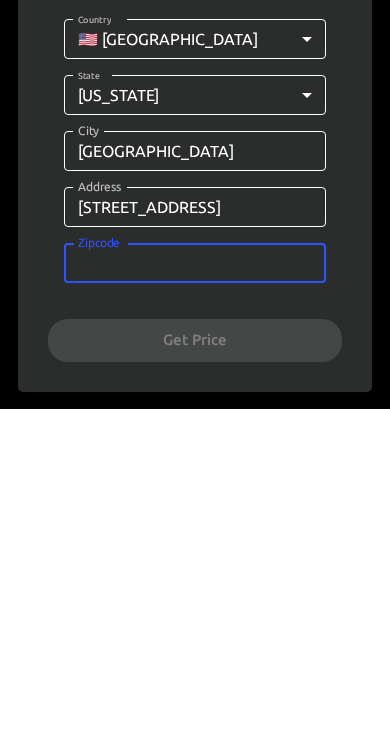 scroll, scrollTop: 2368, scrollLeft: 0, axis: vertical 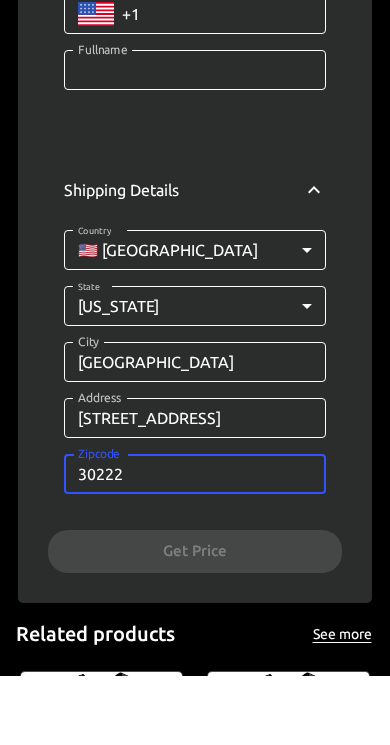 type on "30222" 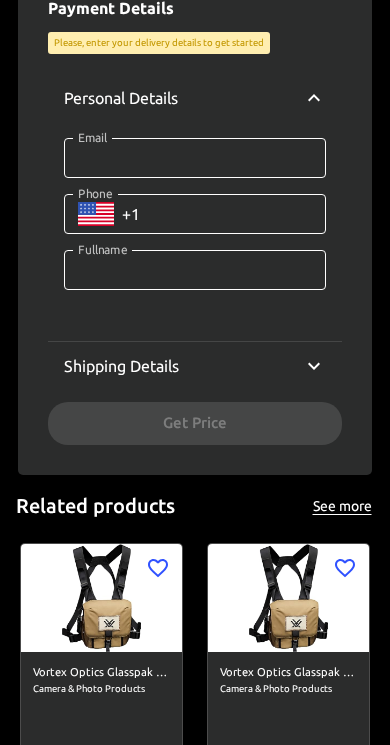 click on "Email" at bounding box center (195, 158) 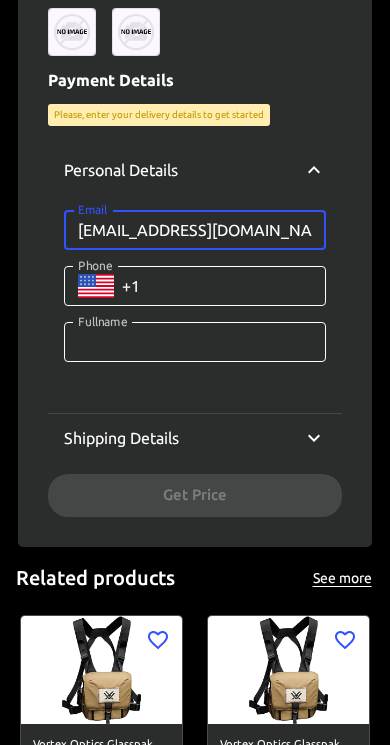 type on "[EMAIL_ADDRESS][DOMAIN_NAME]" 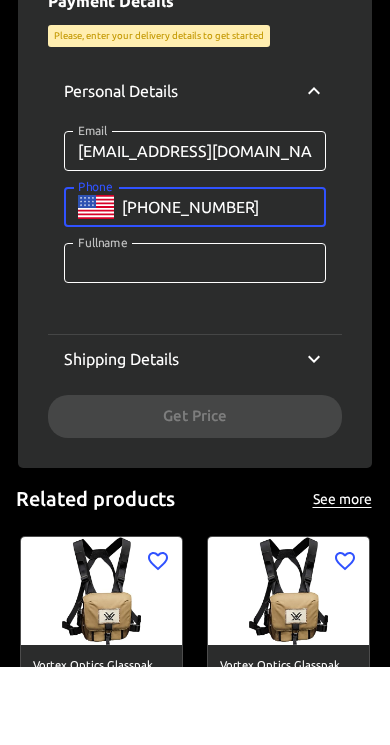 type on "[PHONE_NUMBER]" 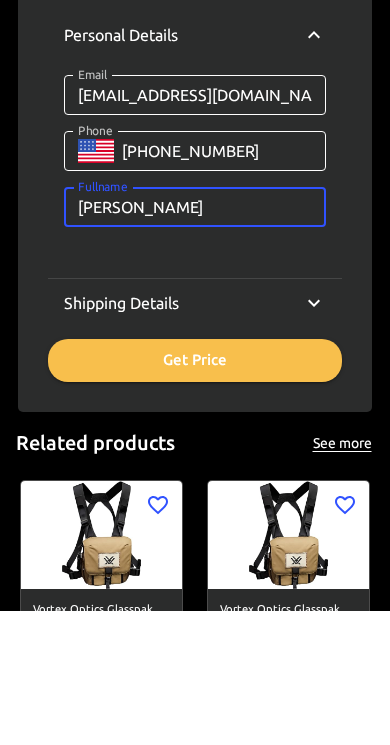 type on "[PERSON_NAME]" 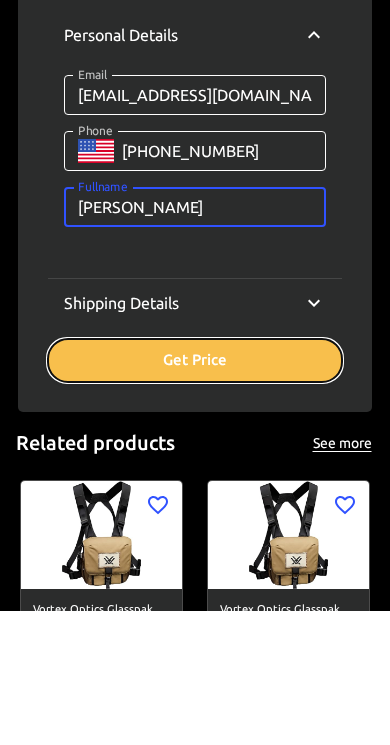 click on "Get Price" at bounding box center (195, 495) 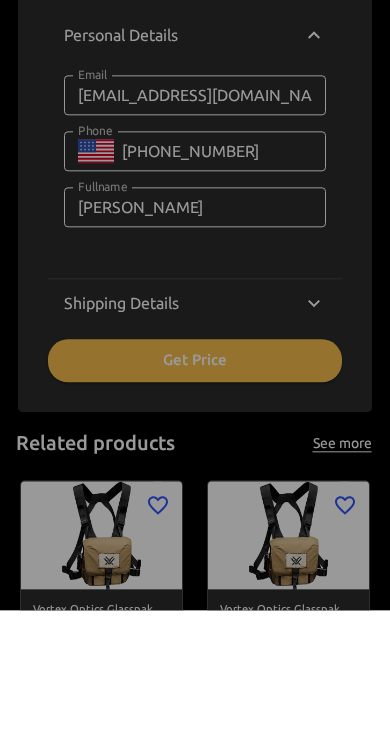 scroll, scrollTop: 2300, scrollLeft: 0, axis: vertical 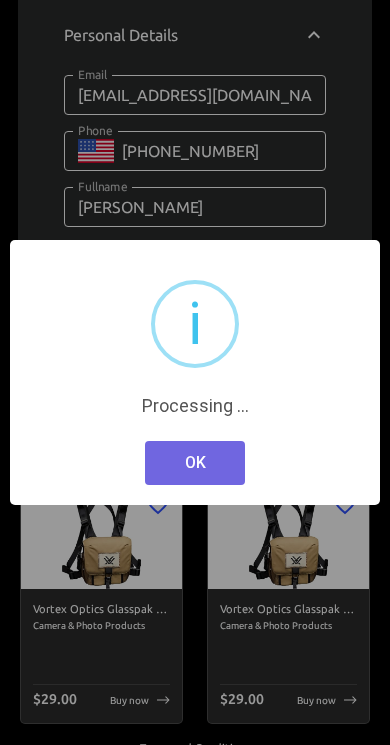 click on "OK" at bounding box center (195, 463) 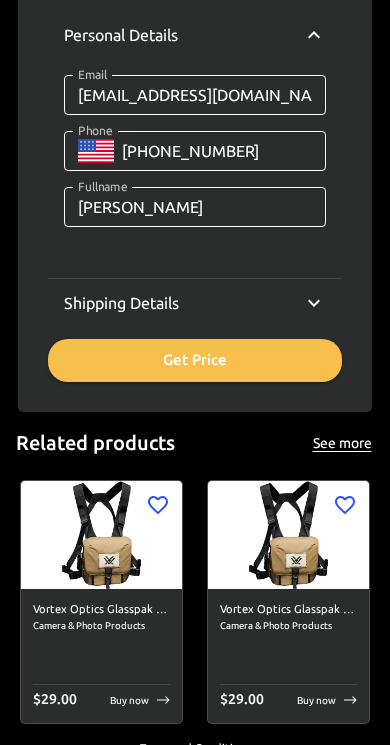 click on "Shipping Details" at bounding box center [195, 303] 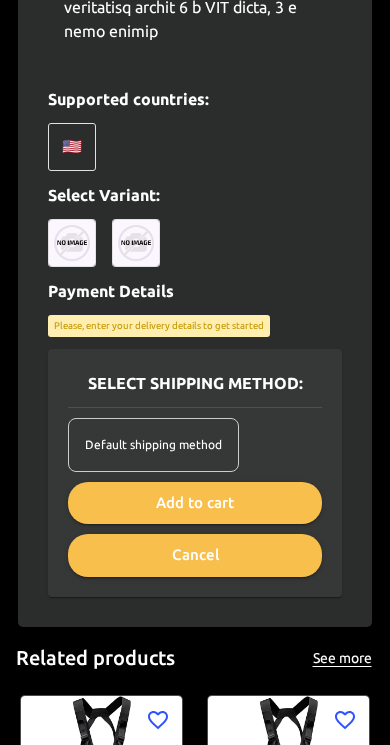 scroll, scrollTop: 1974, scrollLeft: 0, axis: vertical 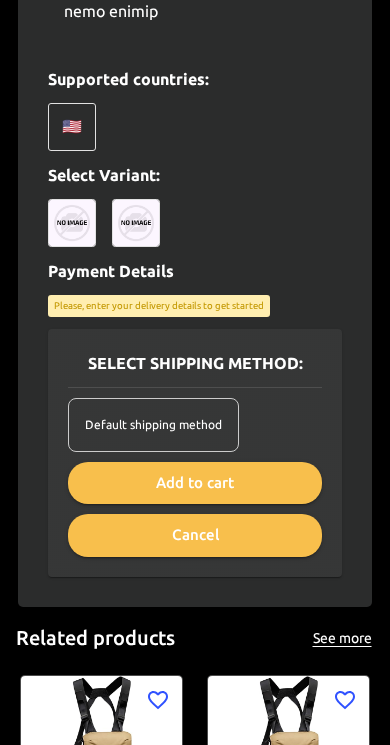 click on "SELECT SHIPPING METHOD:" at bounding box center [195, 363] 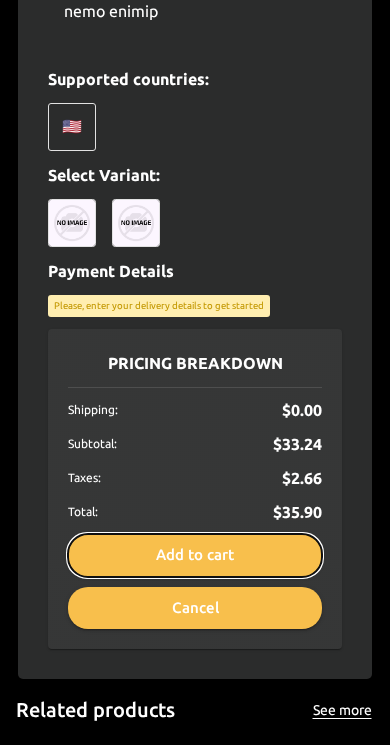 click on "Add to cart" at bounding box center [195, 555] 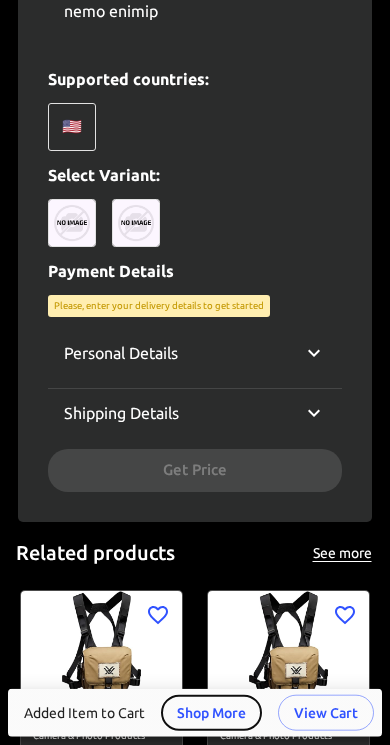 click on "Shop More" at bounding box center (211, 713) 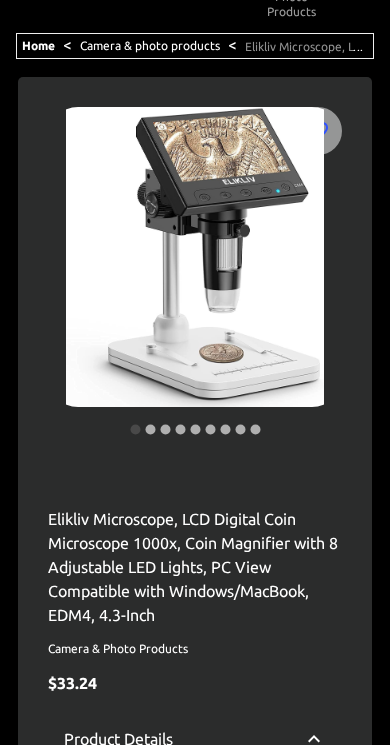 scroll, scrollTop: 0, scrollLeft: 0, axis: both 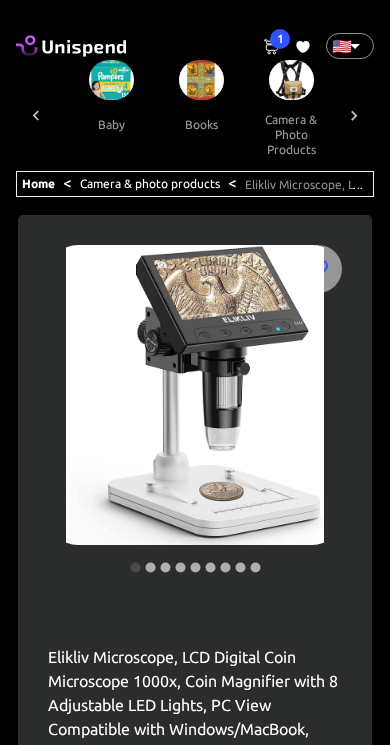 click on "camera & photo products" at bounding box center (291, 134) 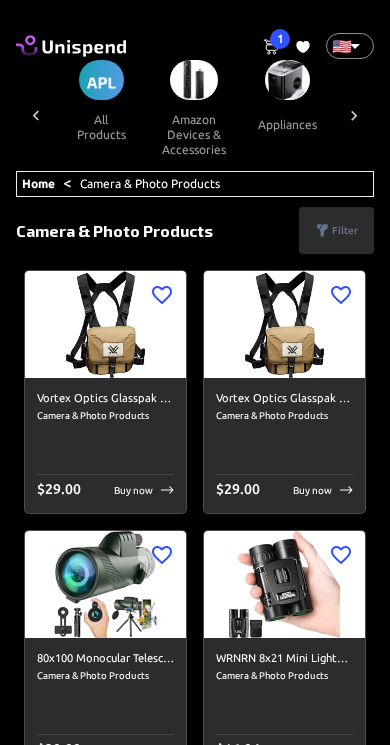 scroll, scrollTop: 0, scrollLeft: 454, axis: horizontal 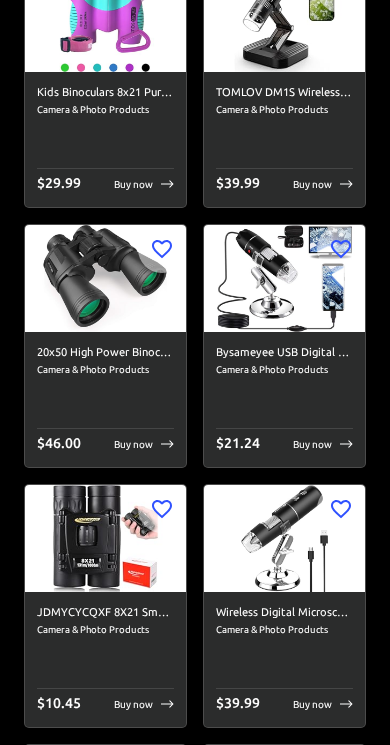 click at bounding box center [284, 278] 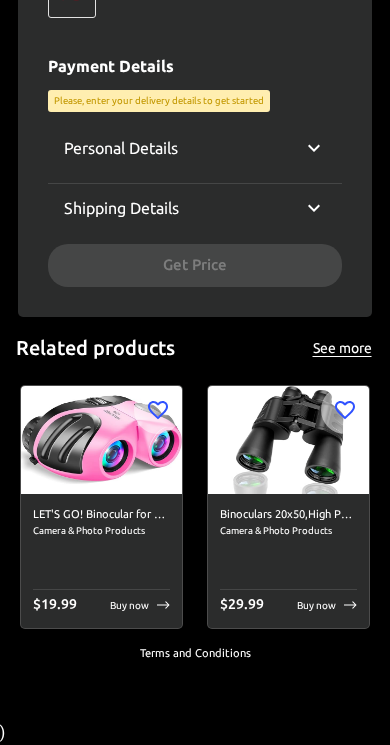 scroll, scrollTop: 0, scrollLeft: 0, axis: both 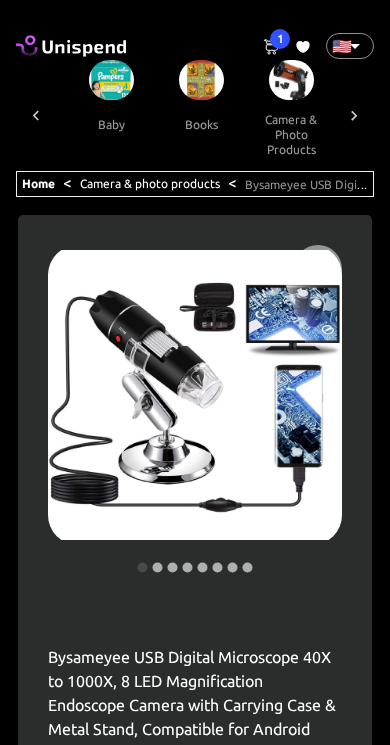 click on "Camera & photo products" at bounding box center (150, 183) 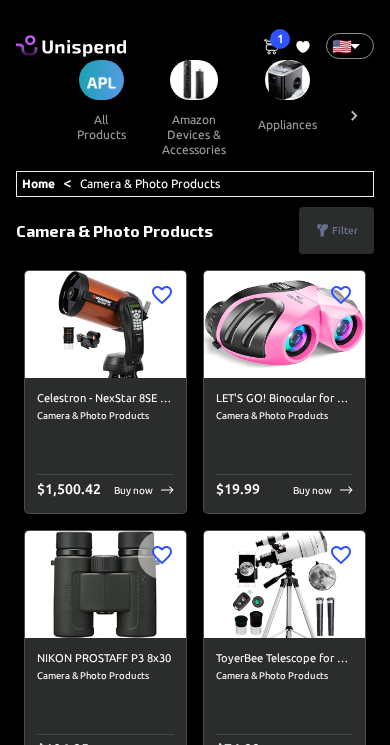 scroll, scrollTop: 0, scrollLeft: 454, axis: horizontal 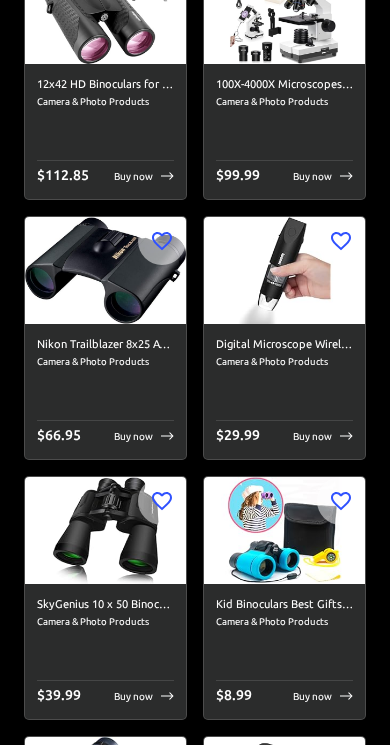 click at bounding box center [284, 270] 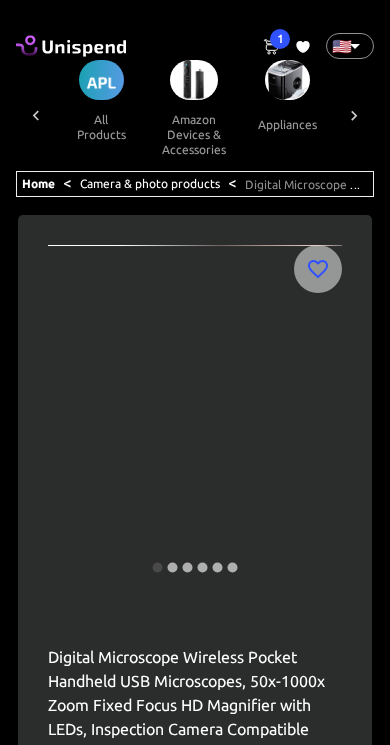 scroll, scrollTop: 0, scrollLeft: 454, axis: horizontal 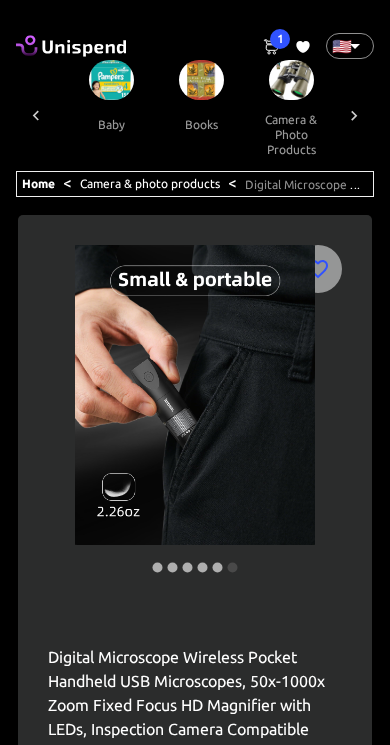 click on "Camera & photo products" at bounding box center (150, 183) 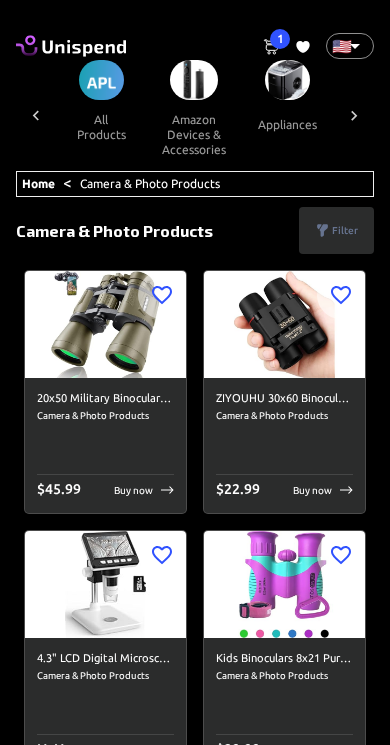 scroll, scrollTop: 0, scrollLeft: 454, axis: horizontal 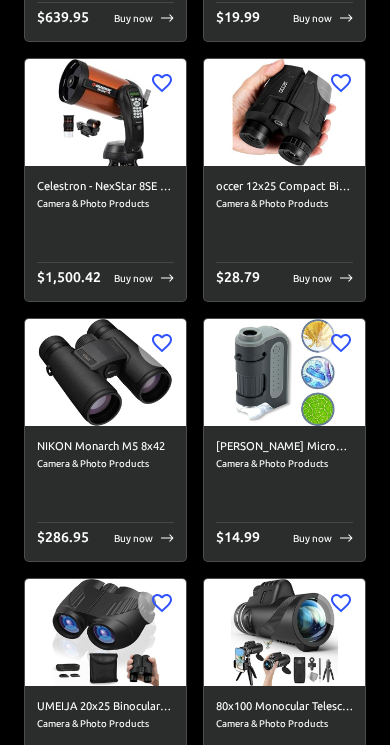 click at bounding box center (284, 372) 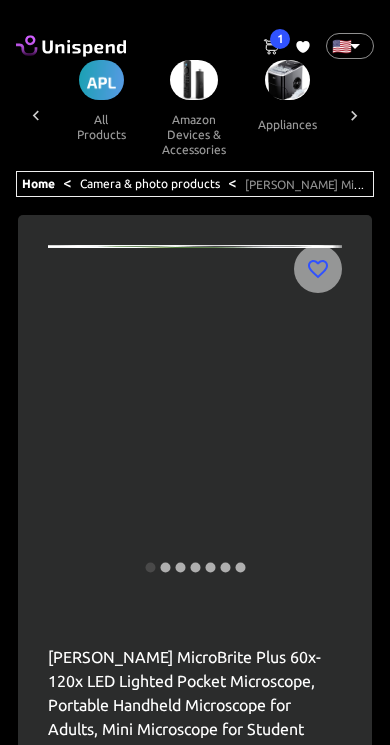 scroll, scrollTop: 0, scrollLeft: 454, axis: horizontal 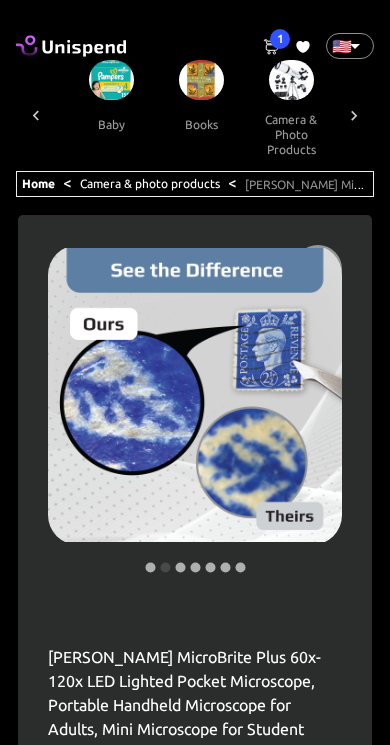 click on "Camera & photo products" at bounding box center (150, 183) 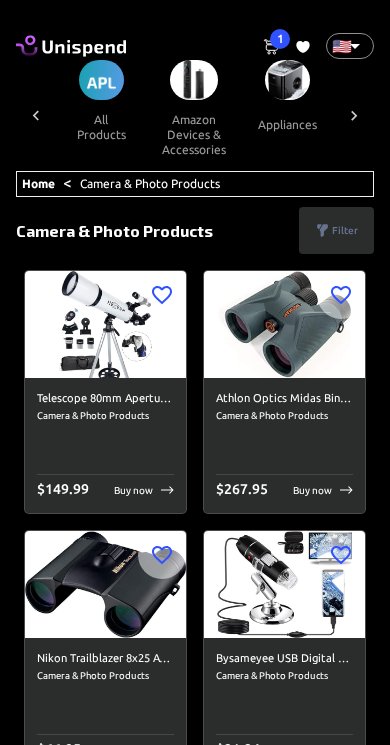 scroll, scrollTop: 0, scrollLeft: 454, axis: horizontal 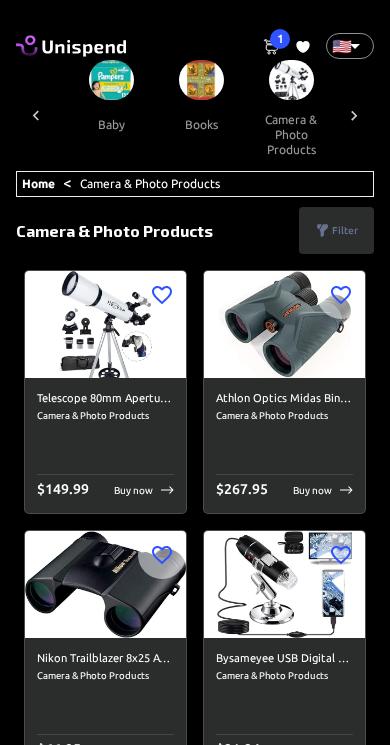 click on "Filter" at bounding box center [345, 230] 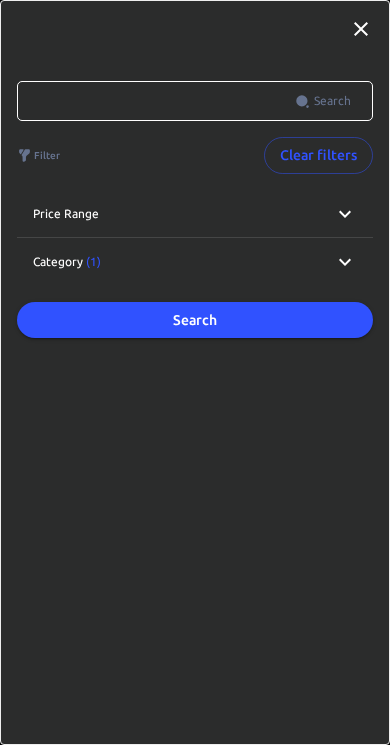 click on "Category   (1)" at bounding box center (67, 262) 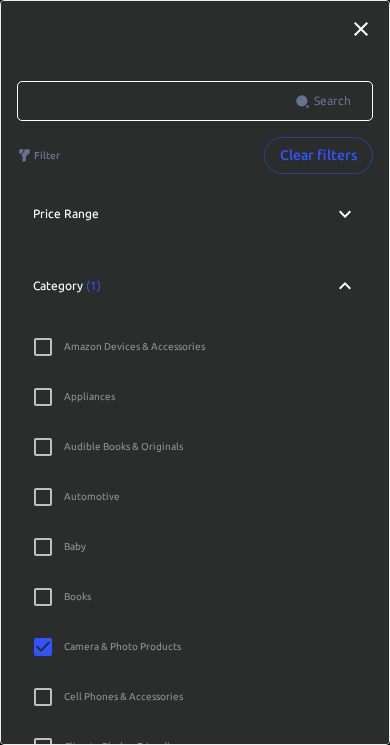 click on "Price range" at bounding box center [66, 214] 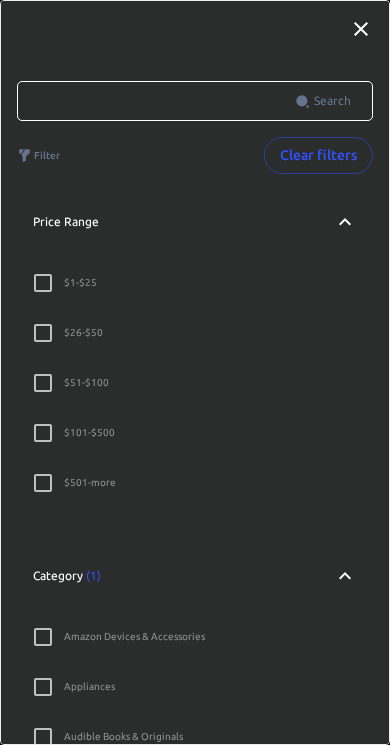 click on "$ 1  -  $25" at bounding box center (43, 283) 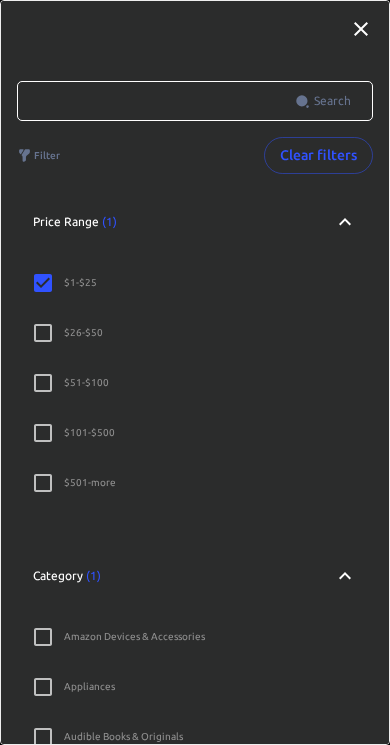 click on "$ 26  -  $50" at bounding box center (43, 333) 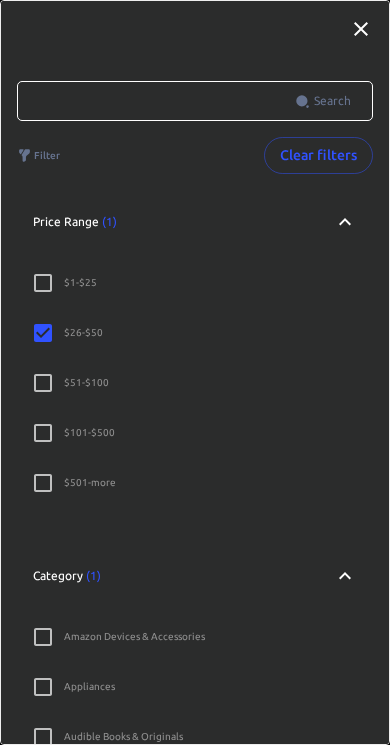 click 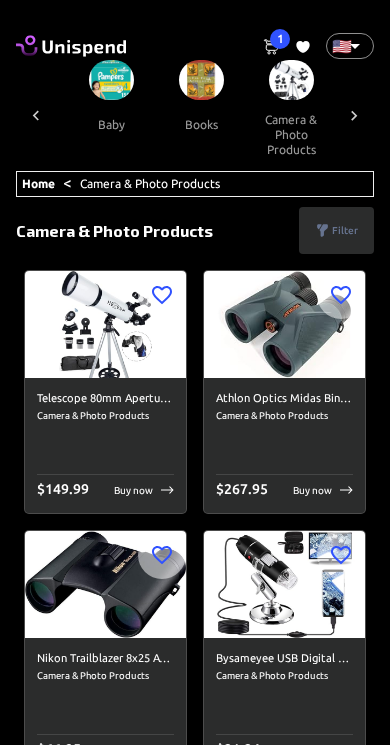 click 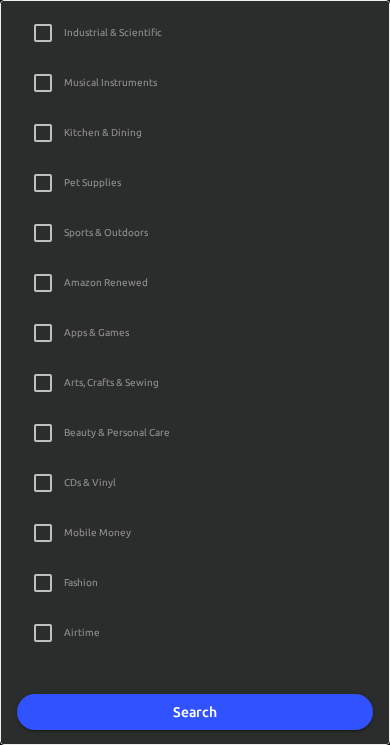 scroll, scrollTop: 1453, scrollLeft: 0, axis: vertical 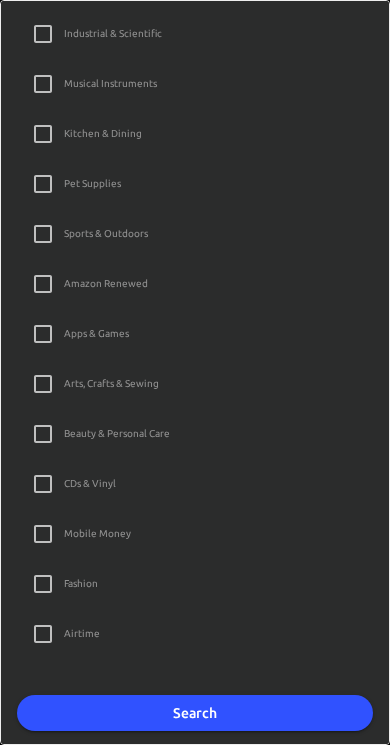 click on "Search" at bounding box center [195, 713] 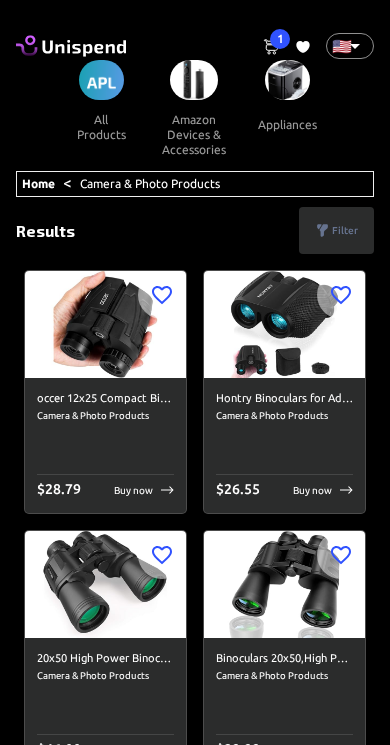 scroll, scrollTop: 0, scrollLeft: 454, axis: horizontal 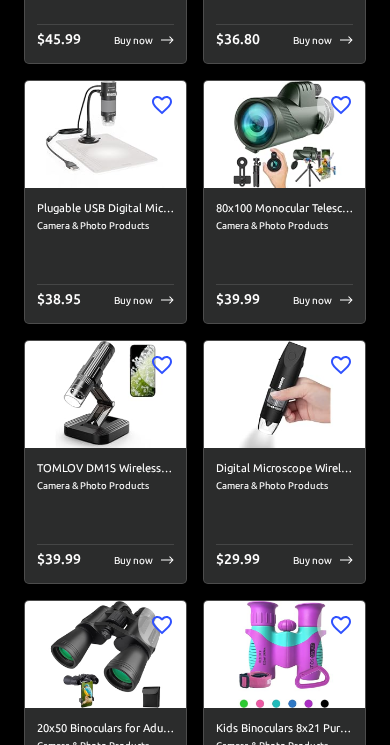 click at bounding box center (105, 134) 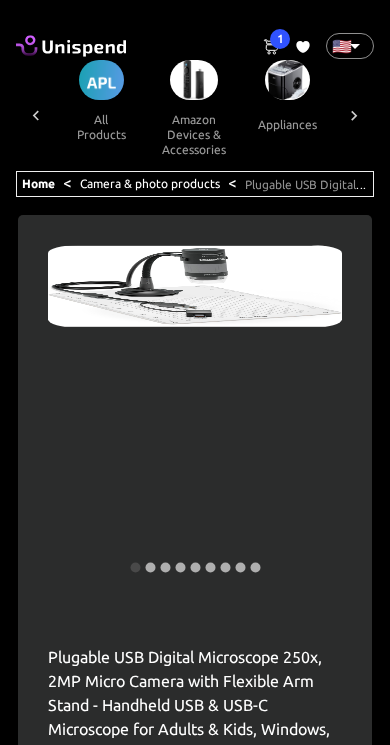 scroll, scrollTop: 0, scrollLeft: 454, axis: horizontal 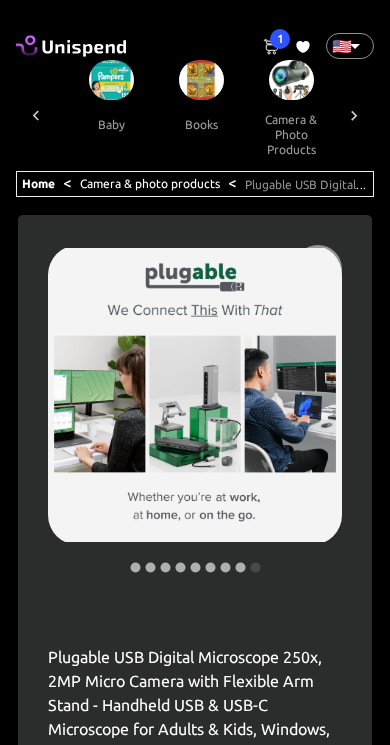 click at bounding box center (195, 395) 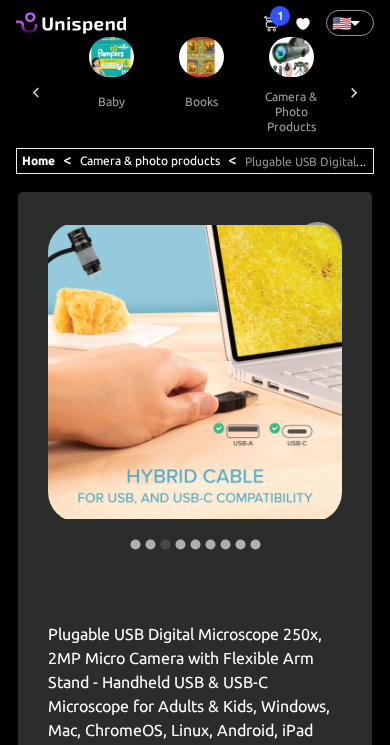 scroll, scrollTop: 0, scrollLeft: 0, axis: both 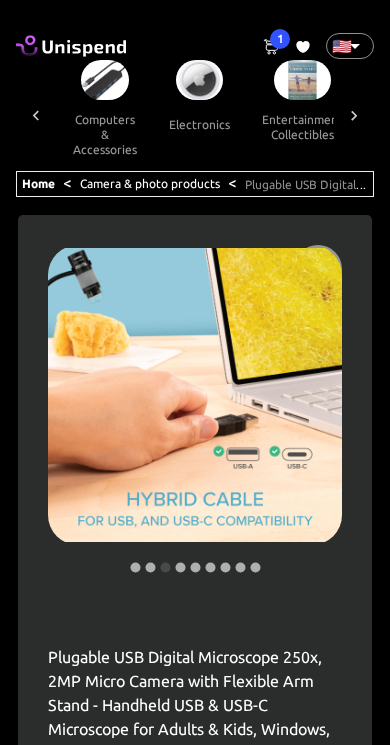 click at bounding box center [105, 80] 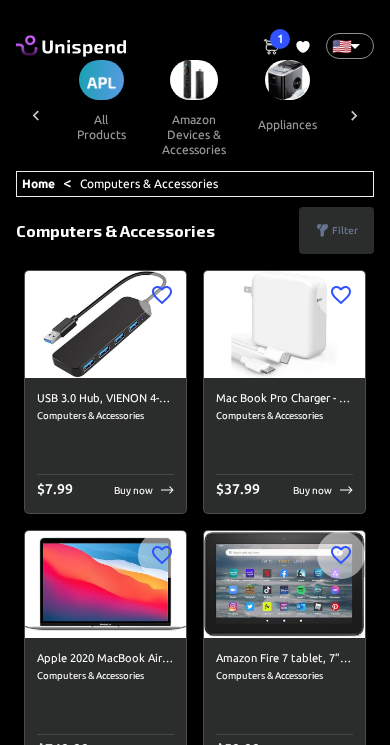 scroll, scrollTop: 0, scrollLeft: 825, axis: horizontal 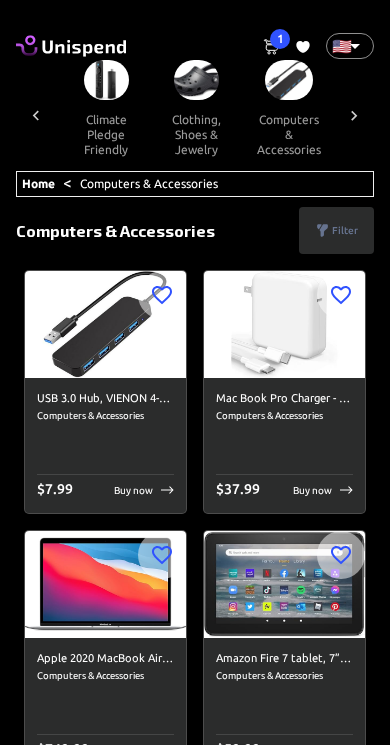 click on "Filter" at bounding box center (345, 230) 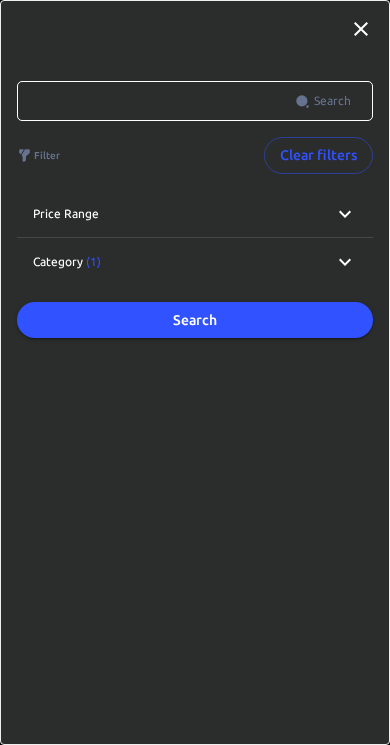 click on "Price range" at bounding box center [195, 214] 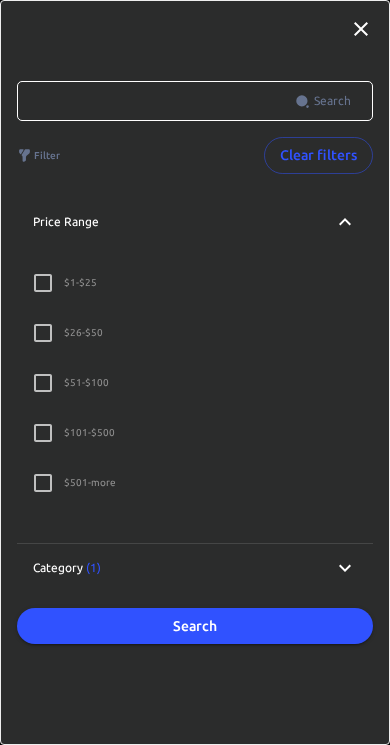 click on "Price range" at bounding box center (195, 222) 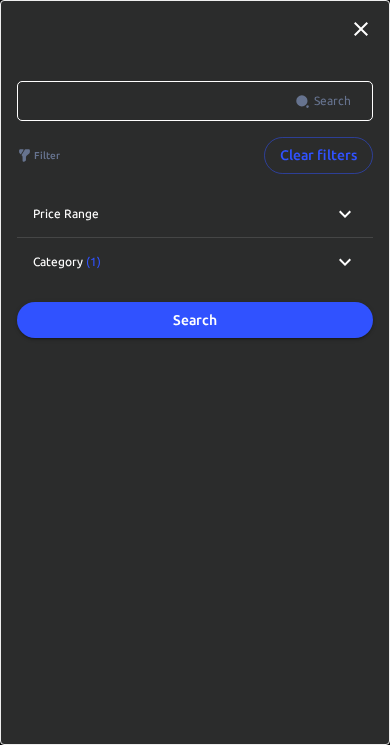 click on "Category   (1)" at bounding box center (67, 262) 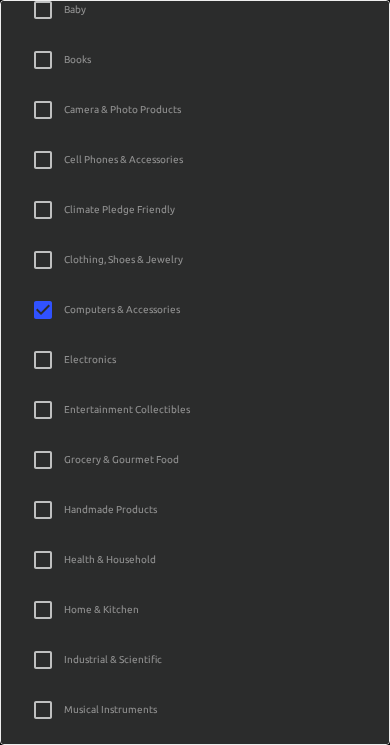 scroll, scrollTop: 544, scrollLeft: 0, axis: vertical 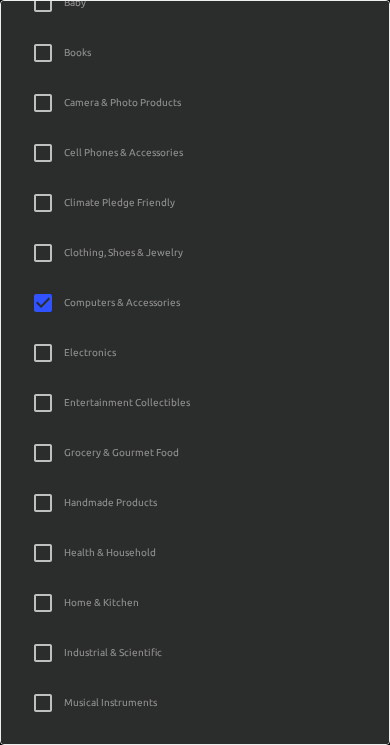 click on "Electronics" at bounding box center [43, 353] 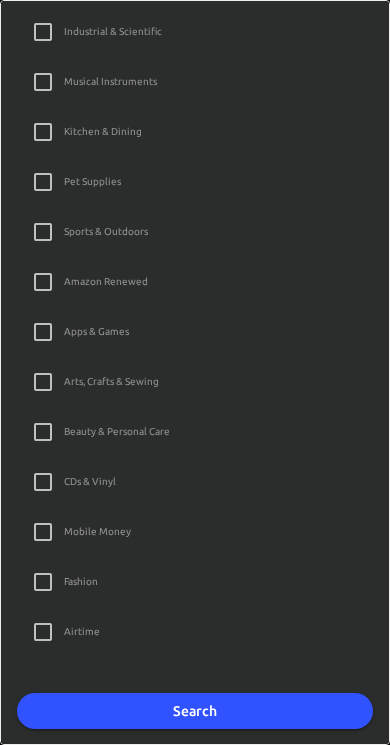 scroll, scrollTop: 1163, scrollLeft: 0, axis: vertical 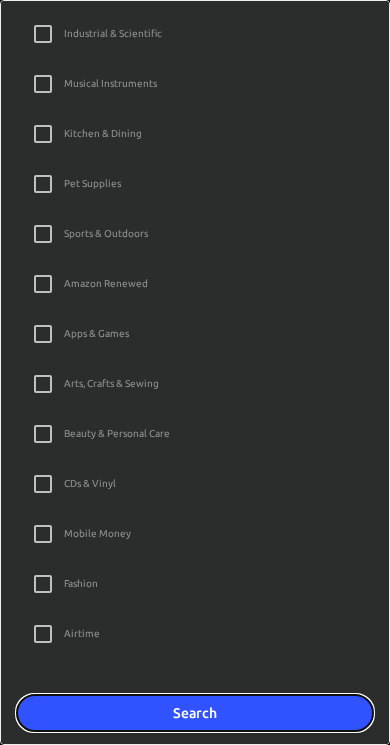 click on "Search" at bounding box center (195, 713) 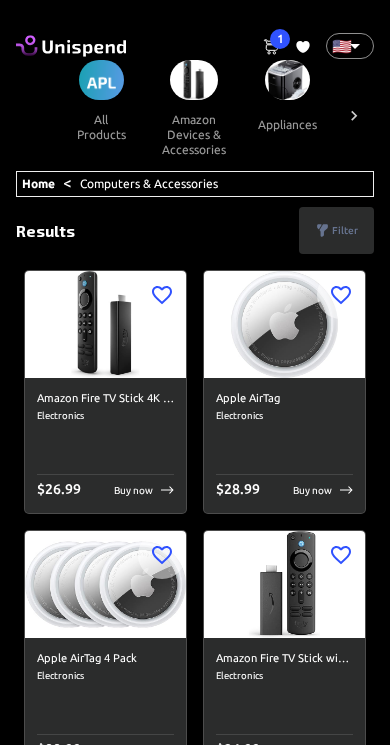 scroll, scrollTop: 0, scrollLeft: 825, axis: horizontal 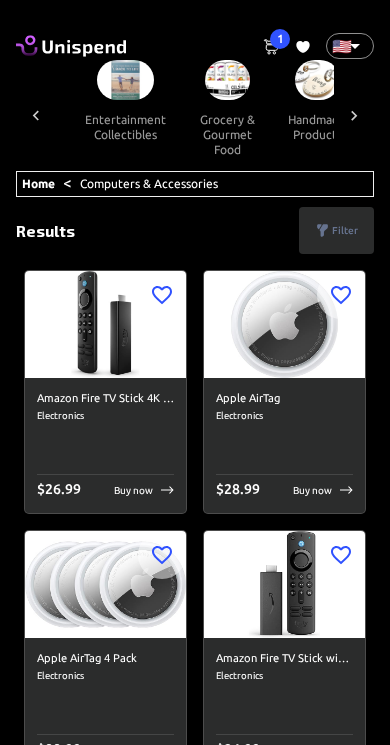 click at bounding box center [125, 80] 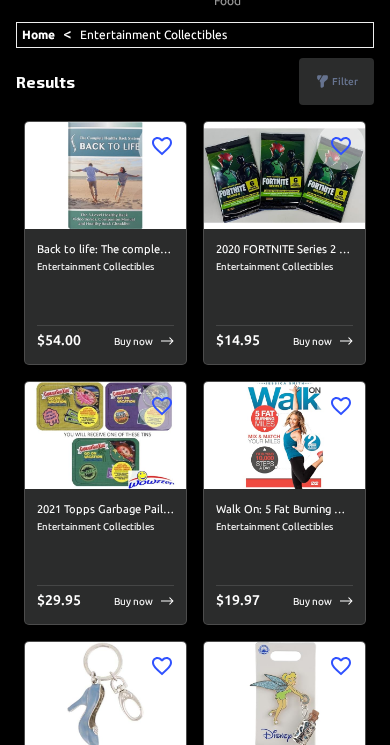 scroll, scrollTop: 0, scrollLeft: 0, axis: both 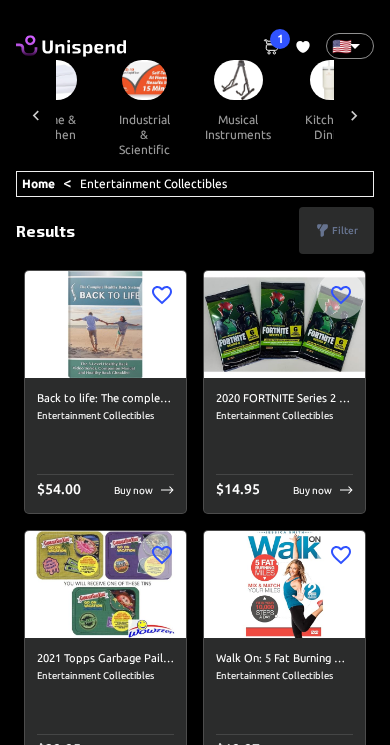 click at bounding box center [144, 80] 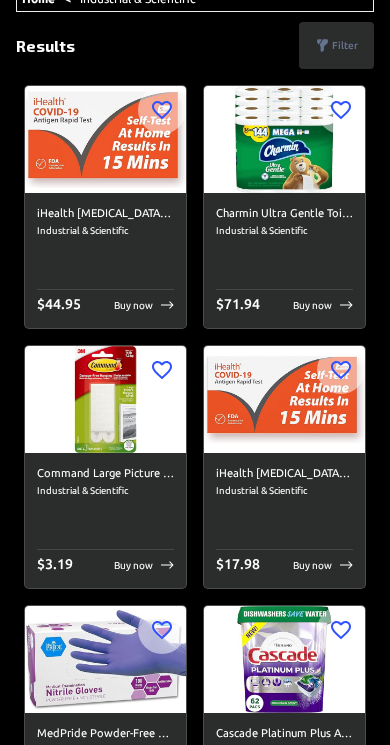 scroll, scrollTop: 0, scrollLeft: 0, axis: both 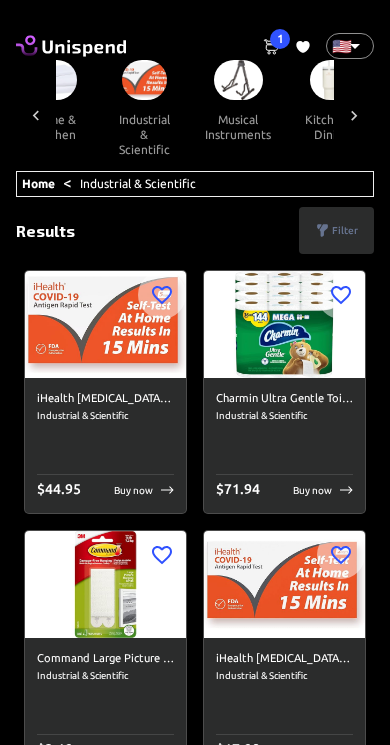 click at bounding box center (238, 80) 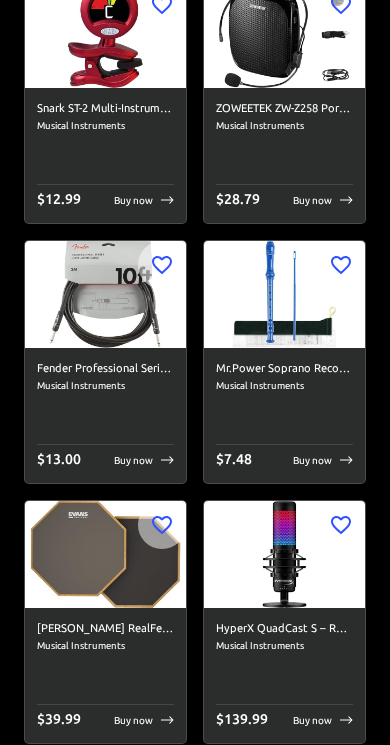 scroll, scrollTop: 9117, scrollLeft: 0, axis: vertical 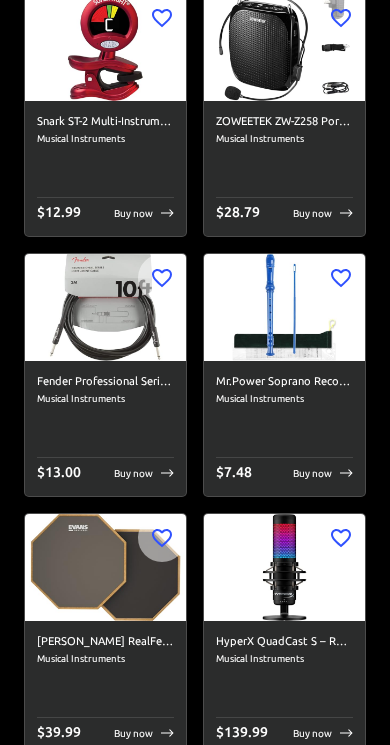 click at bounding box center [105, 567] 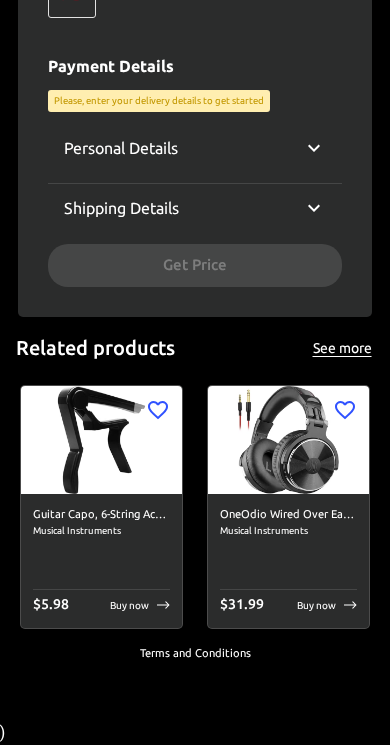 scroll, scrollTop: 0, scrollLeft: 0, axis: both 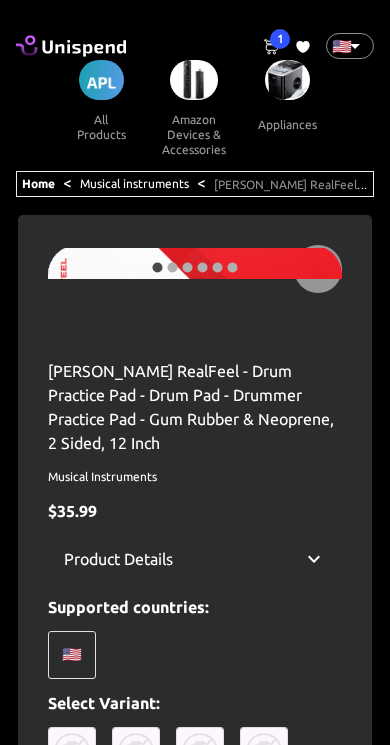 type on "[EMAIL_ADDRESS][DOMAIN_NAME]" 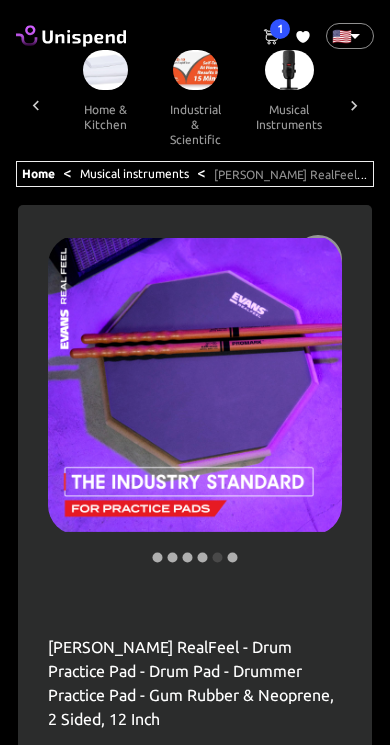 scroll, scrollTop: 0, scrollLeft: 0, axis: both 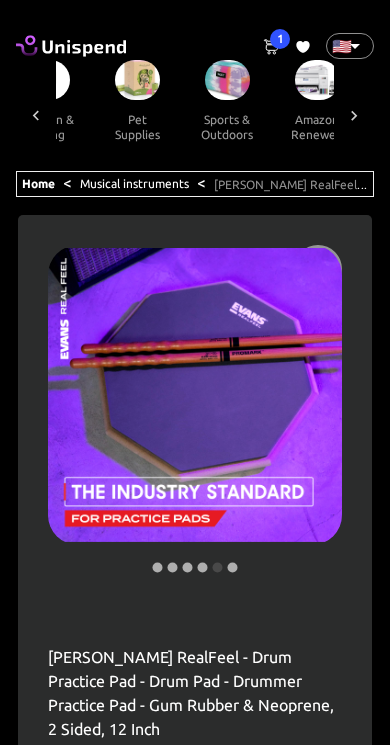 click at bounding box center (227, 80) 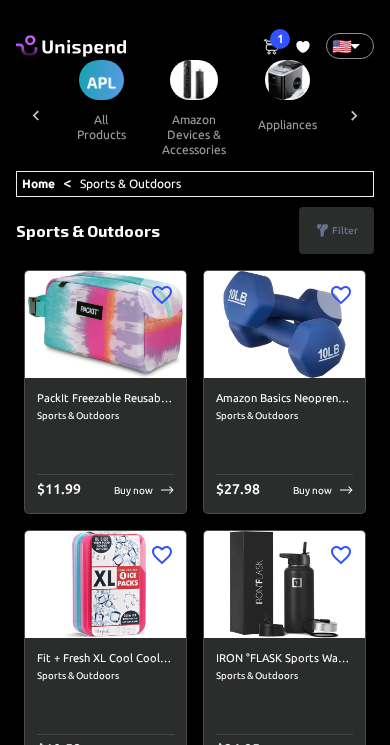 scroll, scrollTop: 0, scrollLeft: 1848, axis: horizontal 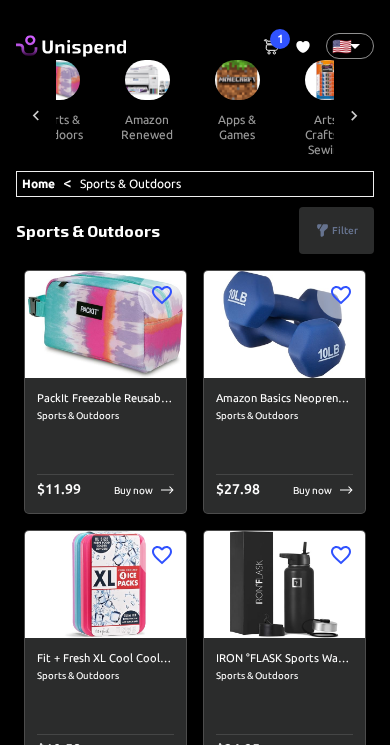 click at bounding box center (147, 80) 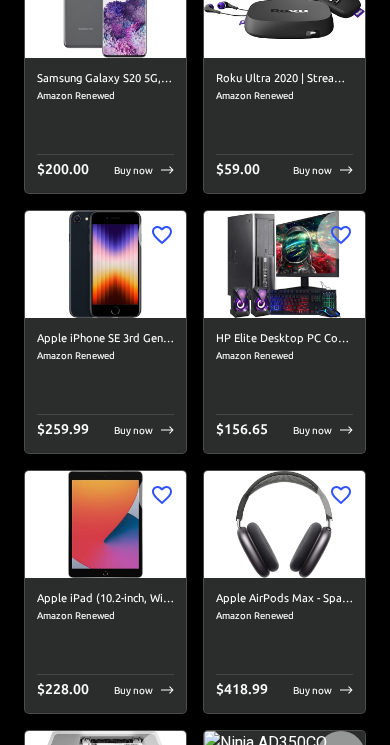 scroll, scrollTop: 9417, scrollLeft: 0, axis: vertical 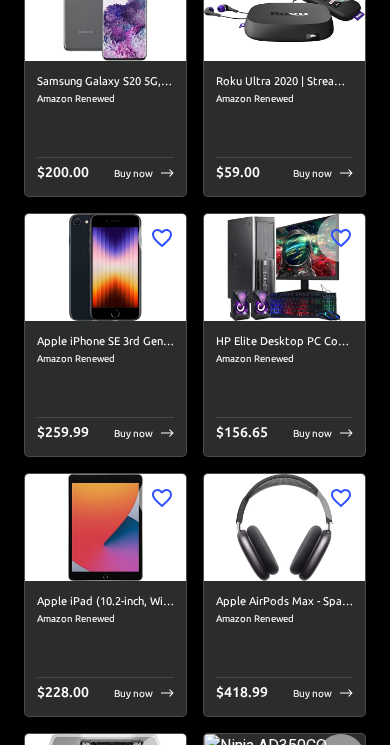 click at bounding box center [284, 267] 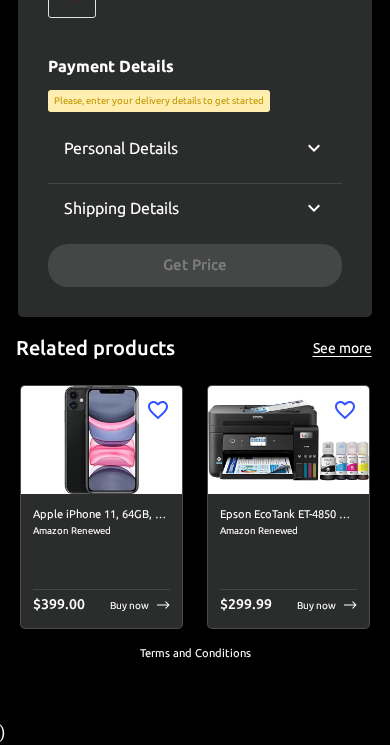 scroll, scrollTop: 0, scrollLeft: 0, axis: both 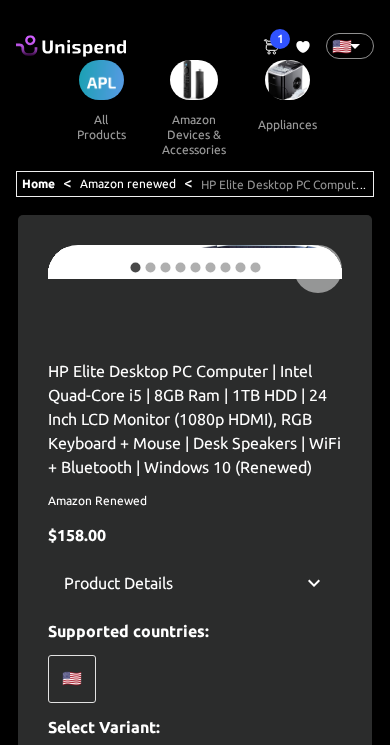 type on "[EMAIL_ADDRESS][DOMAIN_NAME]" 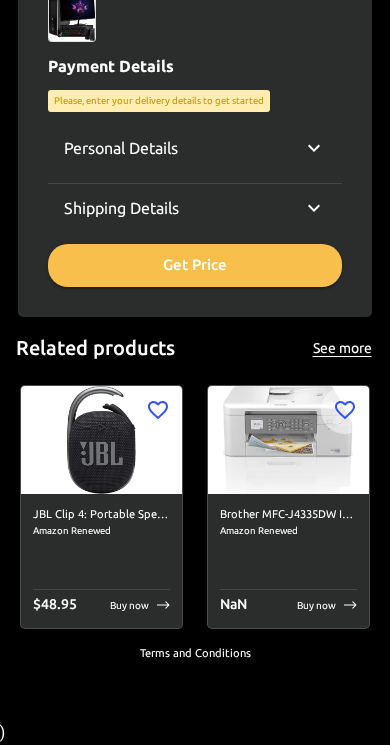 scroll, scrollTop: 1061, scrollLeft: 0, axis: vertical 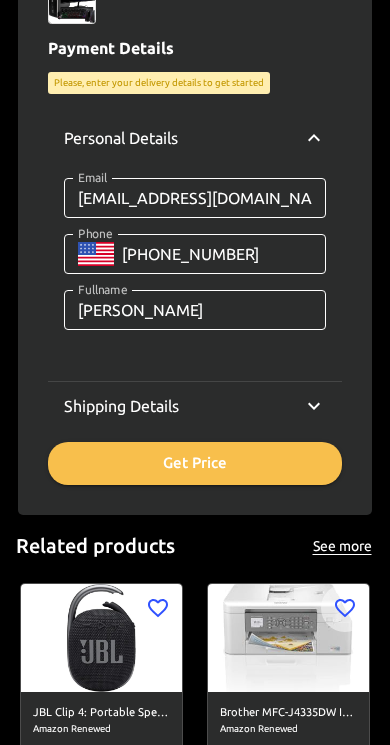 click on "Personal Details" at bounding box center (121, 138) 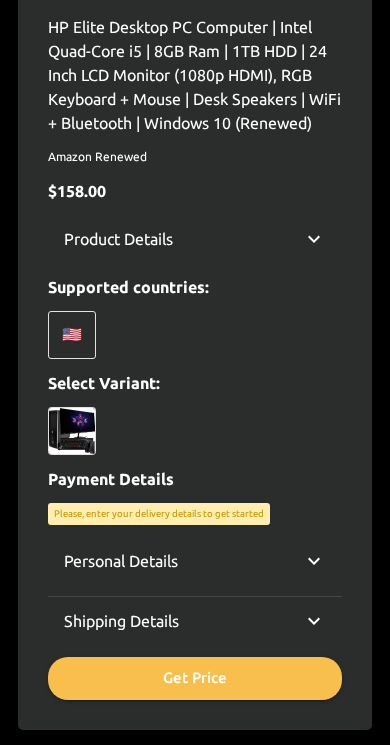 click on "Product Details" at bounding box center [118, 239] 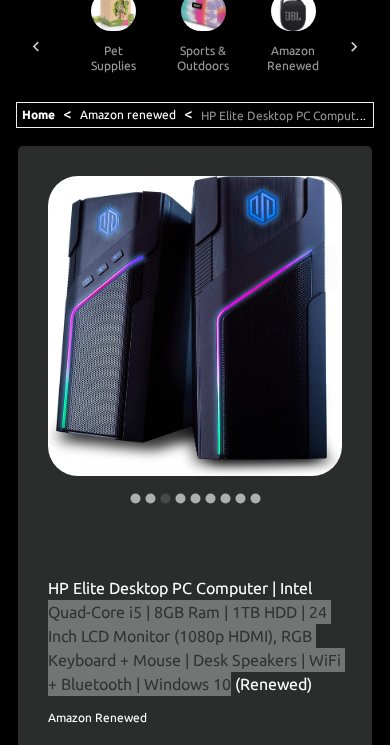 scroll, scrollTop: 65, scrollLeft: 0, axis: vertical 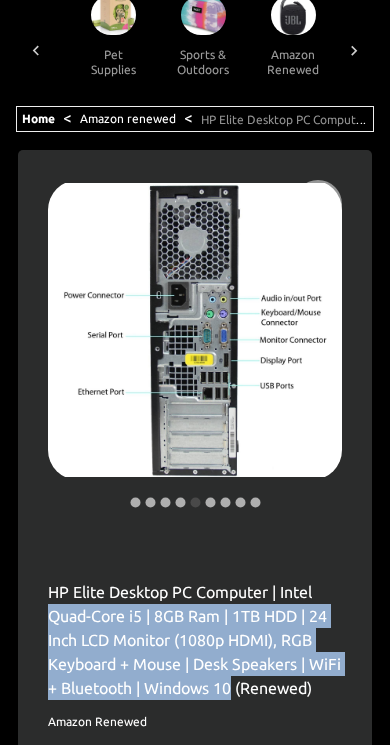 click on "Amazon renewed" at bounding box center [128, 118] 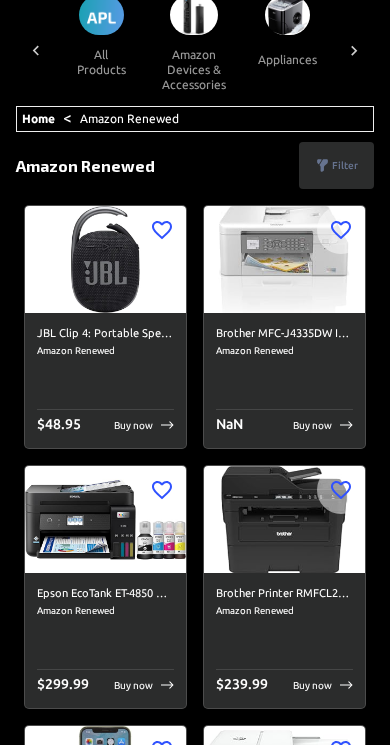 scroll, scrollTop: 0, scrollLeft: 0, axis: both 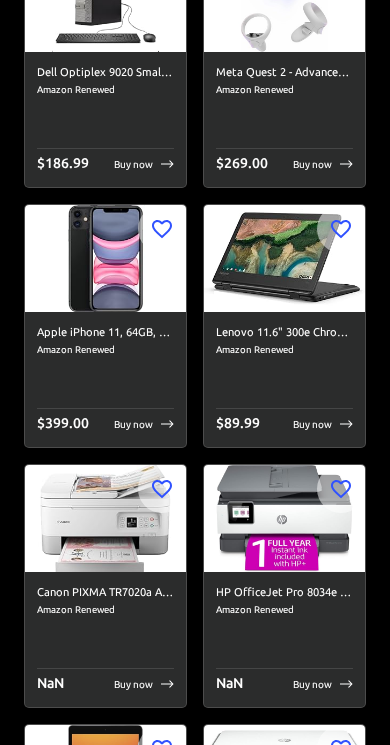 click at bounding box center [284, 258] 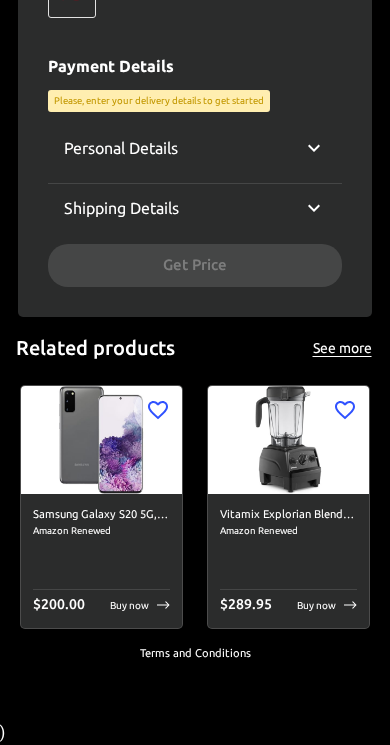 scroll, scrollTop: 0, scrollLeft: 0, axis: both 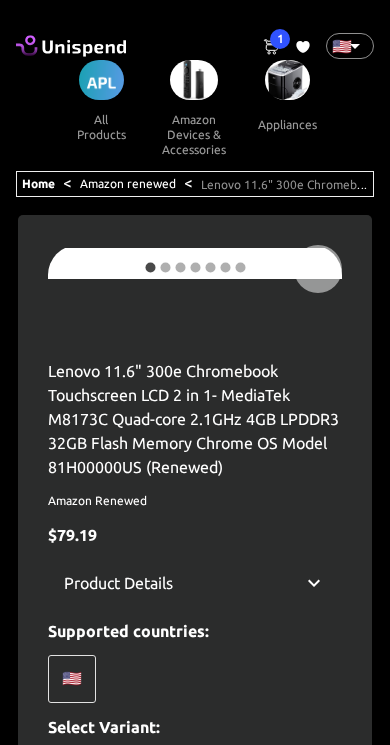 type on "[EMAIL_ADDRESS][DOMAIN_NAME]" 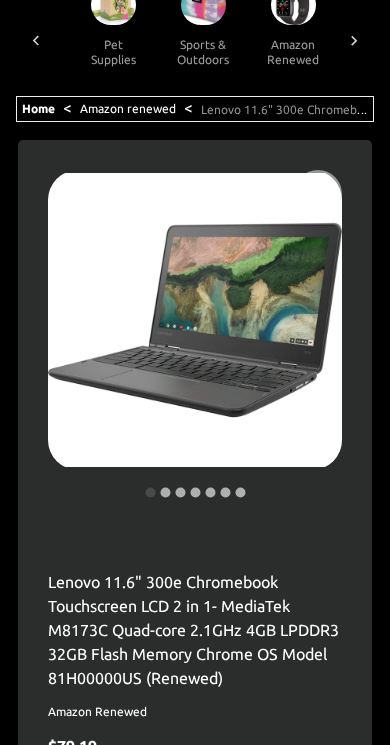 scroll, scrollTop: 0, scrollLeft: 0, axis: both 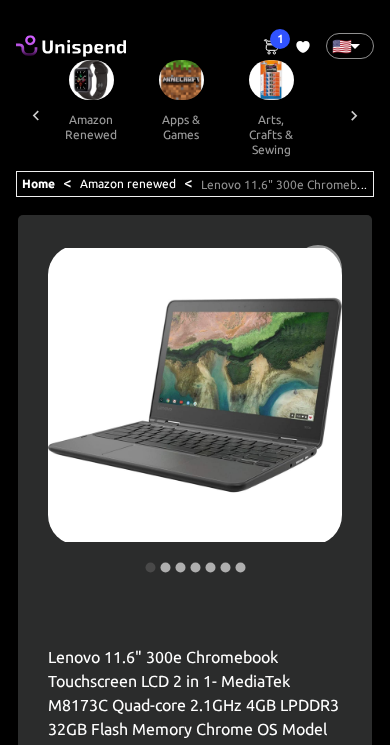 click at bounding box center [181, 80] 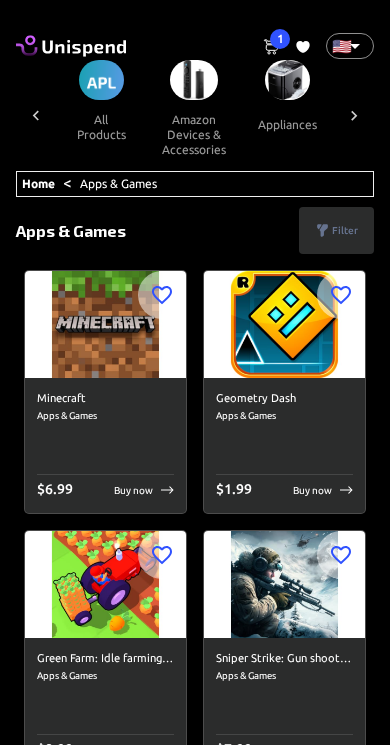 scroll, scrollTop: 0, scrollLeft: 2028, axis: horizontal 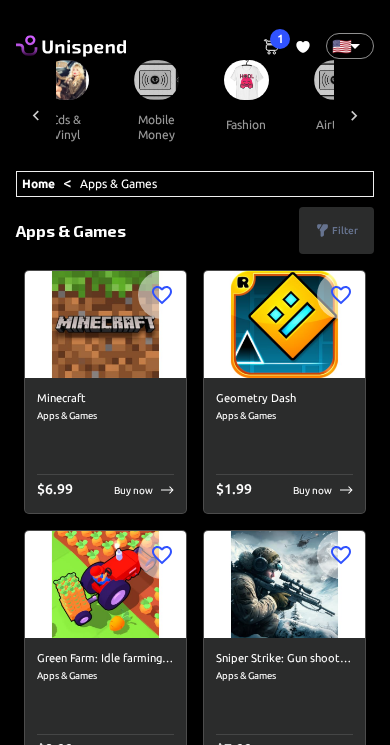 click on "mobile money" at bounding box center (156, 127) 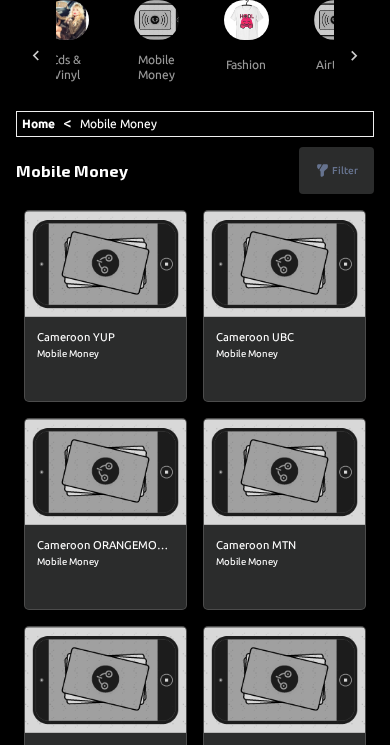 scroll, scrollTop: 0, scrollLeft: 0, axis: both 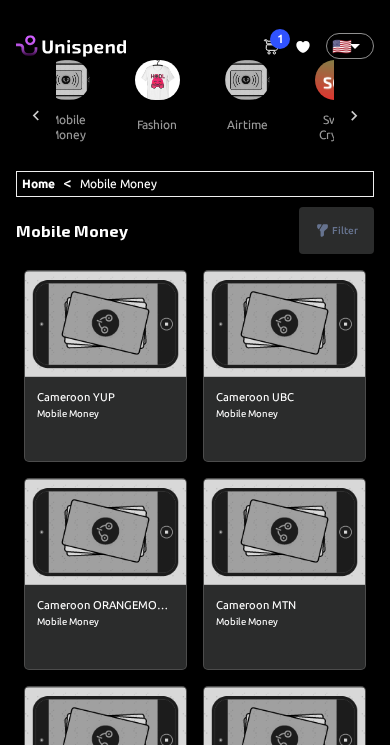 click at bounding box center [157, 80] 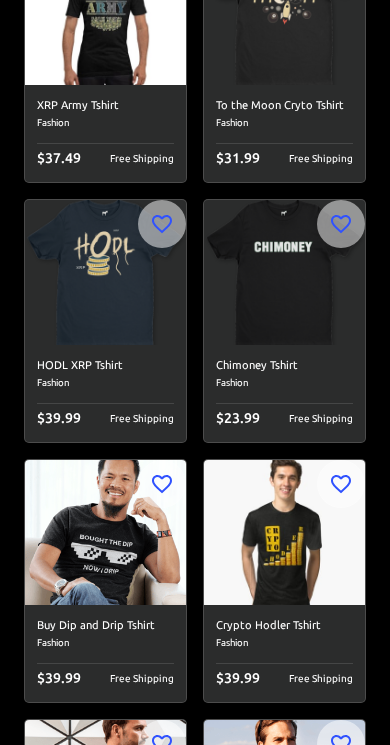 scroll, scrollTop: 0, scrollLeft: 0, axis: both 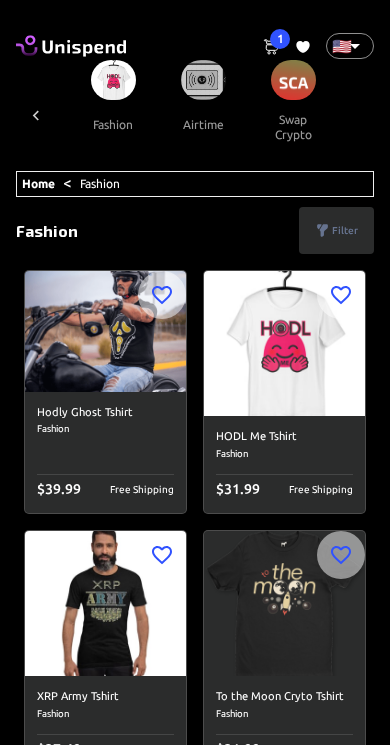 click on "swap crypto" at bounding box center (293, 127) 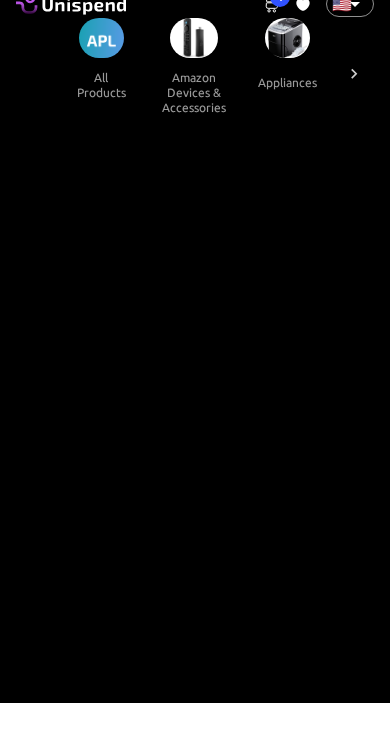 scroll, scrollTop: 42, scrollLeft: 0, axis: vertical 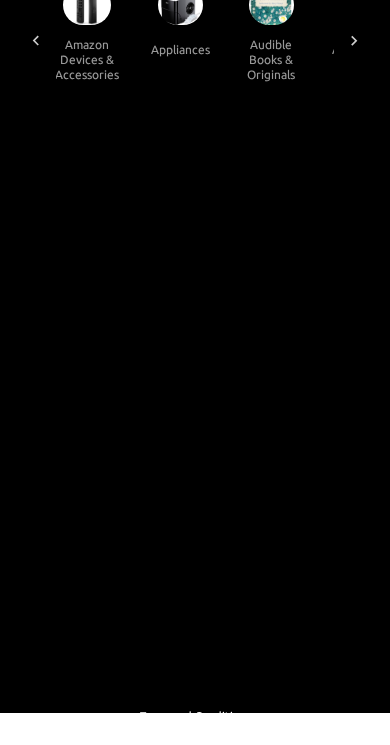 click on "amazon devices & accessories" at bounding box center [87, 92] 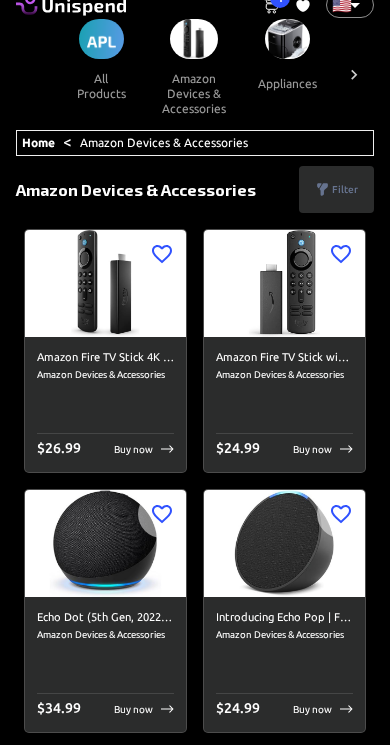 scroll, scrollTop: 0, scrollLeft: 0, axis: both 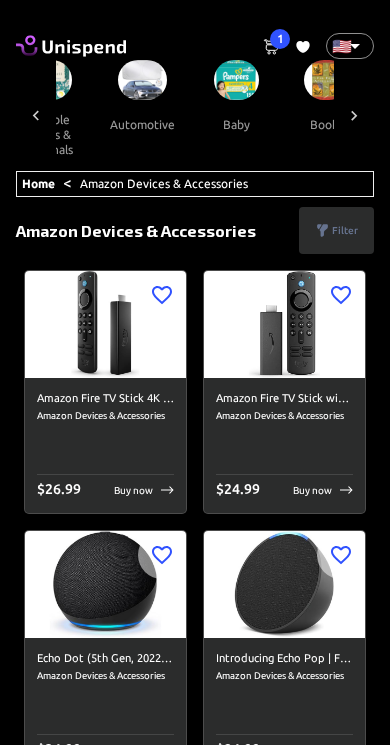 click on "automotive" at bounding box center (142, 124) 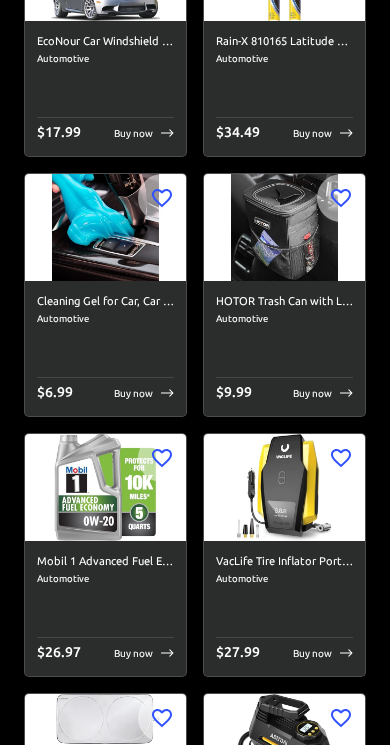 scroll, scrollTop: 0, scrollLeft: 0, axis: both 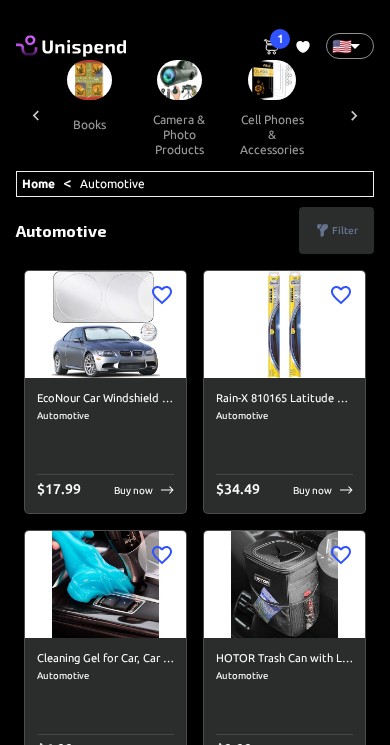click on "cell phones & accessories" at bounding box center (272, 134) 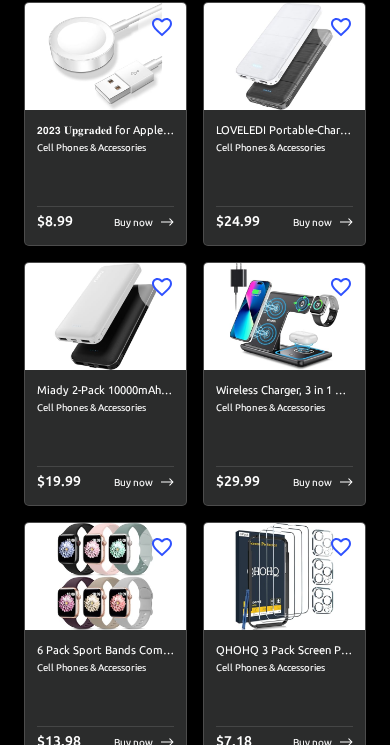 scroll, scrollTop: 0, scrollLeft: 0, axis: both 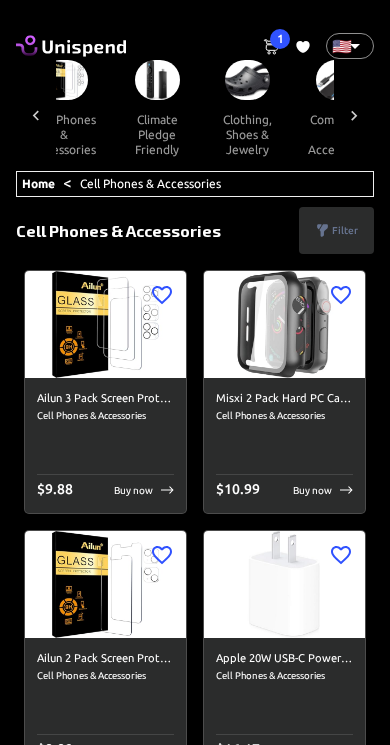 click on "clothing, shoes & jewelry" at bounding box center (247, 134) 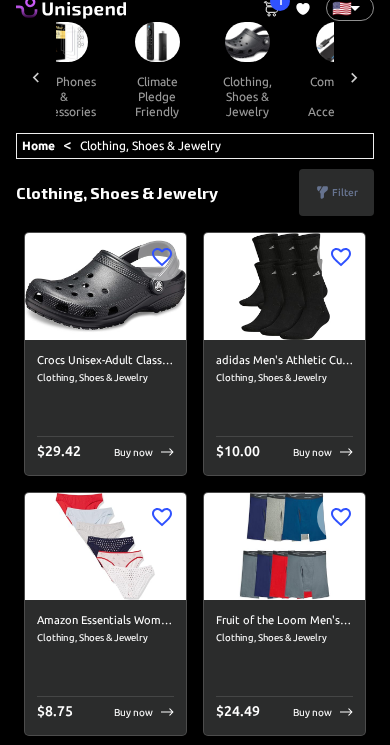 scroll, scrollTop: 0, scrollLeft: 0, axis: both 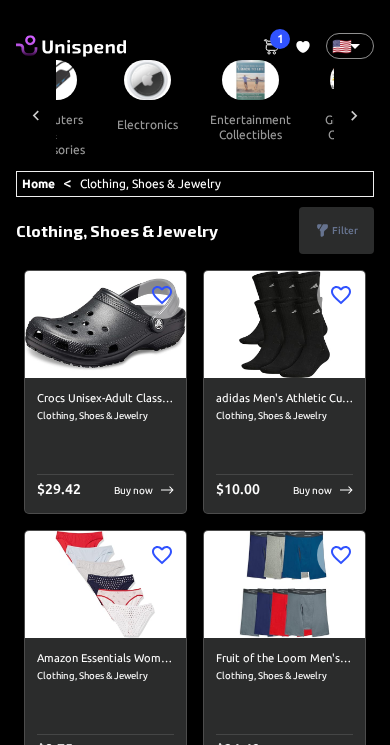 click at bounding box center (147, 80) 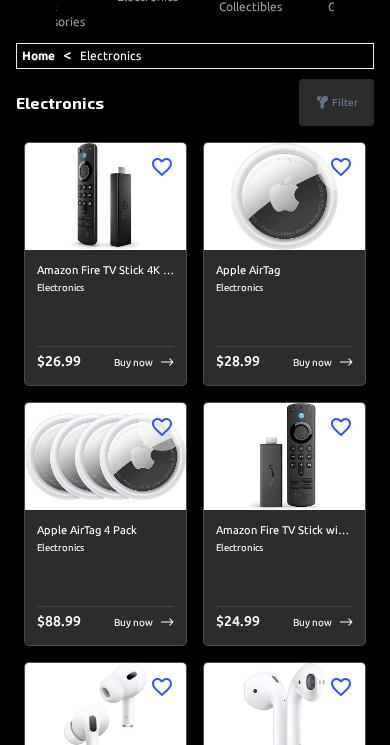scroll, scrollTop: 0, scrollLeft: 0, axis: both 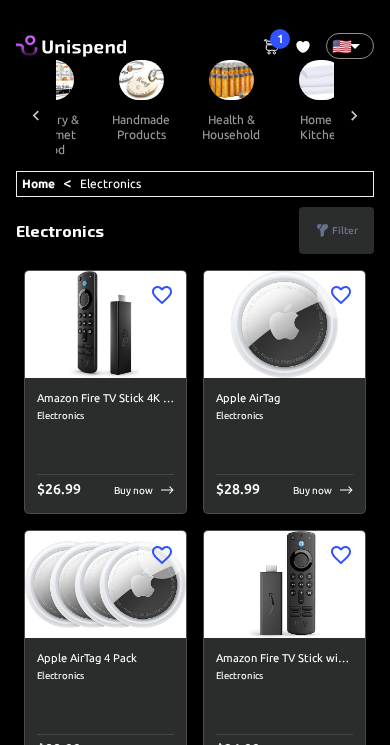 click at bounding box center [141, 80] 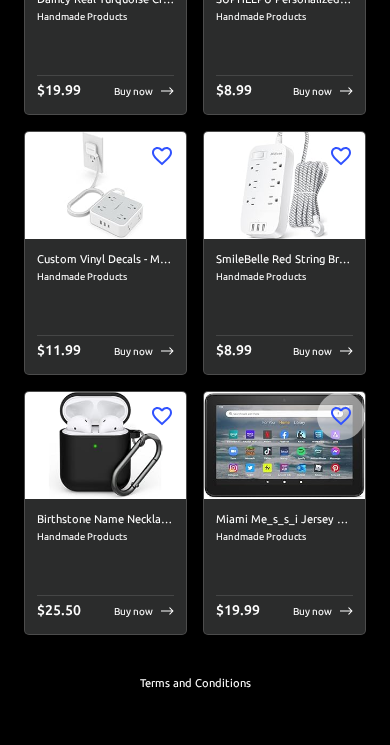 scroll, scrollTop: 12645, scrollLeft: 0, axis: vertical 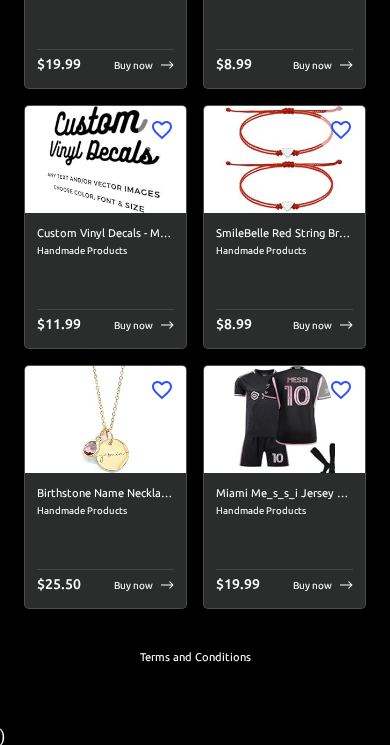 click at bounding box center [105, 419] 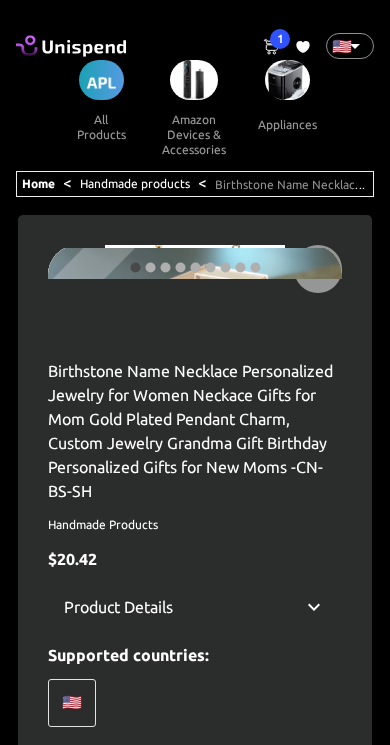 type on "[EMAIL_ADDRESS][DOMAIN_NAME]" 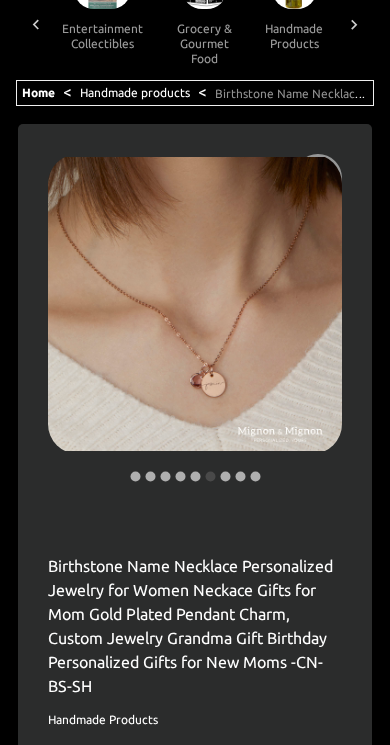 scroll, scrollTop: 0, scrollLeft: 0, axis: both 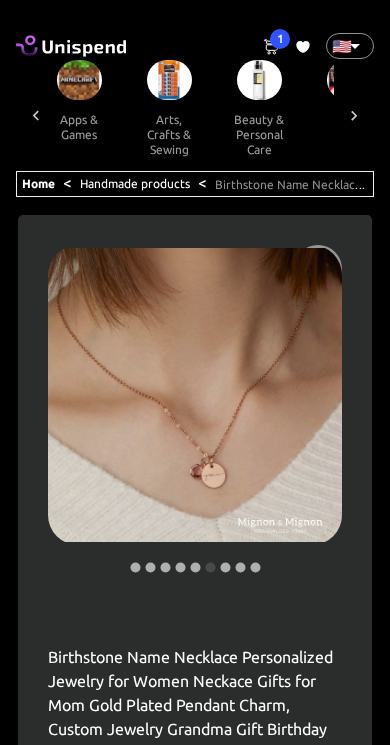click on "arts, crafts & sewing" at bounding box center [169, 134] 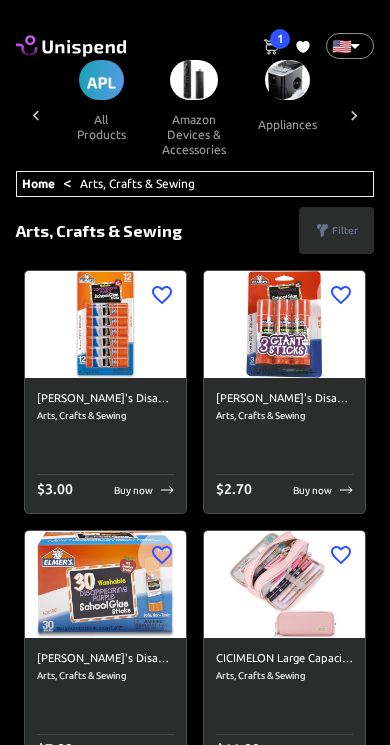 scroll, scrollTop: 0, scrollLeft: 2118, axis: horizontal 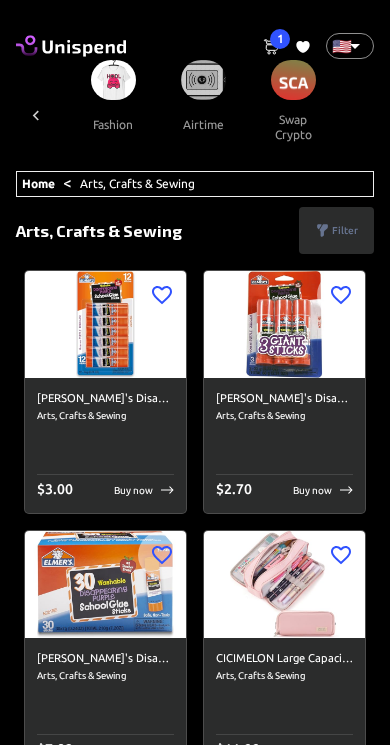 click on "Home" at bounding box center (38, 183) 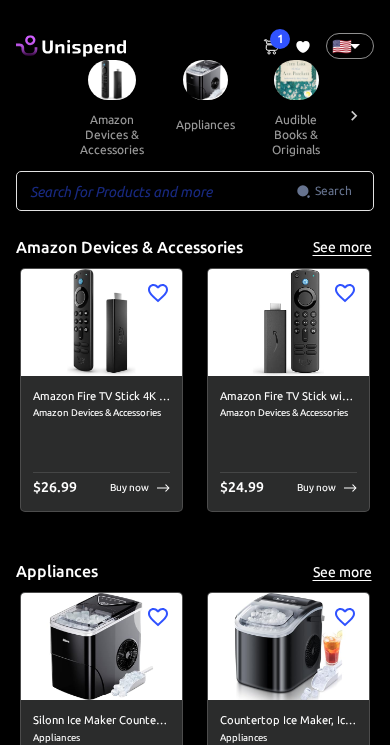 scroll, scrollTop: 0, scrollLeft: 91, axis: horizontal 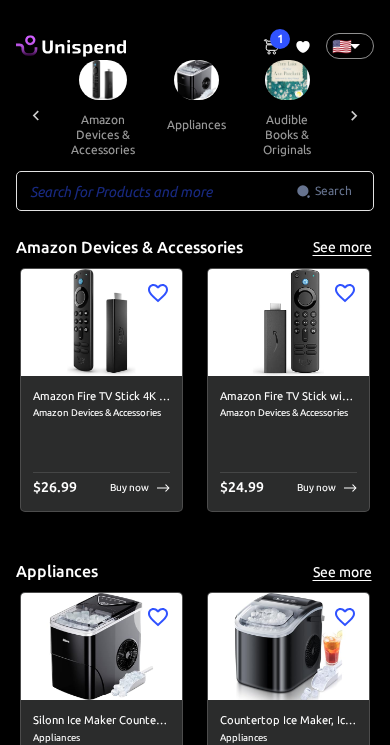click on "appliances" at bounding box center (196, 124) 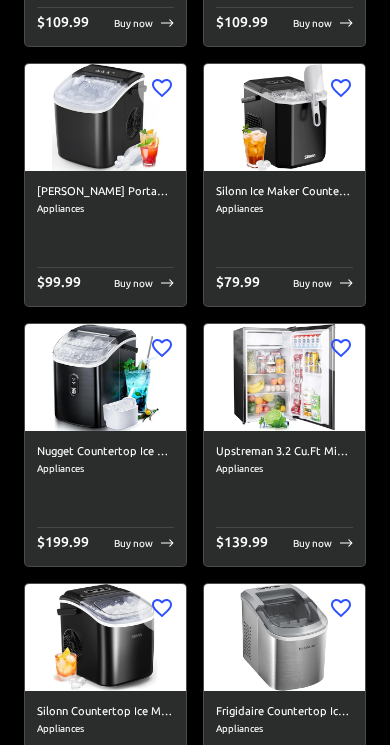 scroll, scrollTop: 0, scrollLeft: 0, axis: both 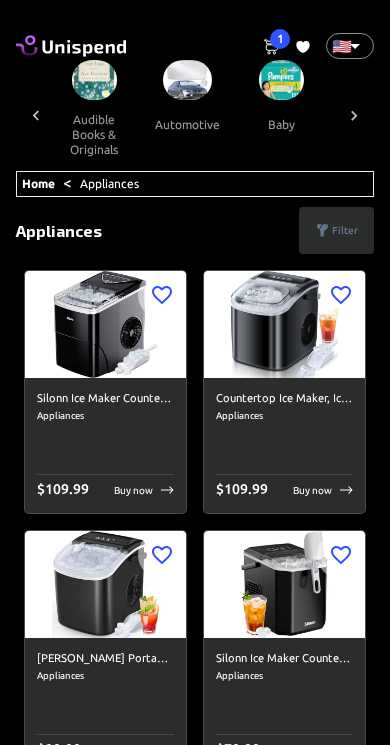 click on "baby" at bounding box center (281, 110) 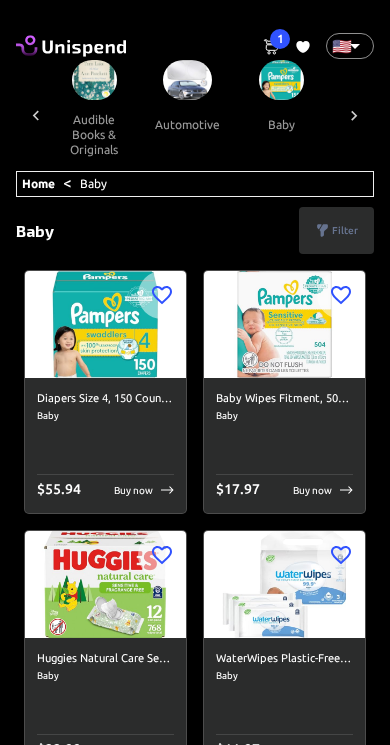 click at bounding box center [281, 80] 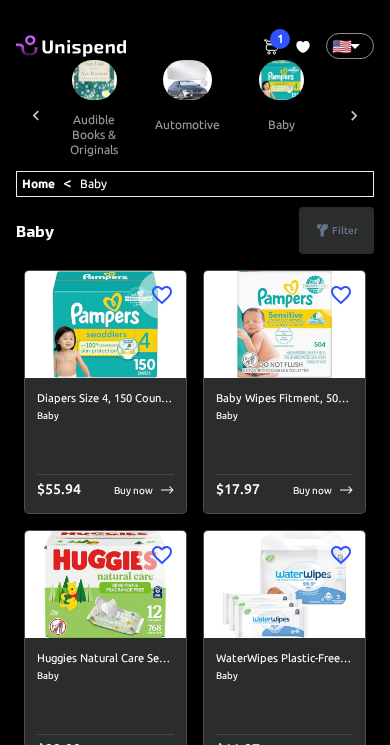 click at bounding box center (281, 80) 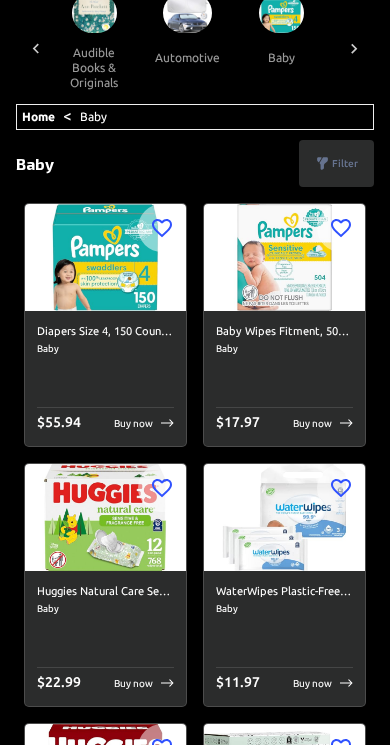 scroll, scrollTop: 0, scrollLeft: 0, axis: both 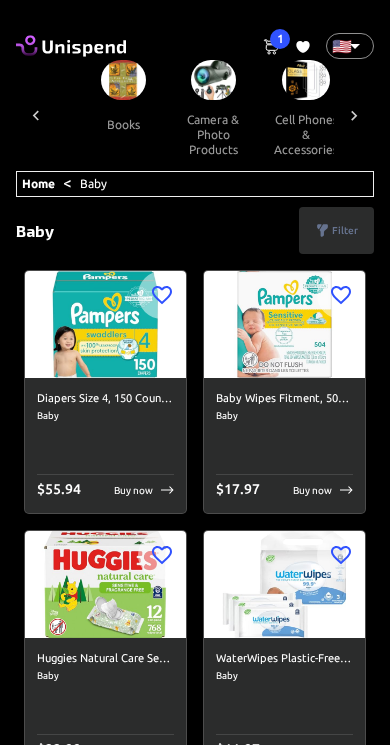 click at bounding box center (123, 80) 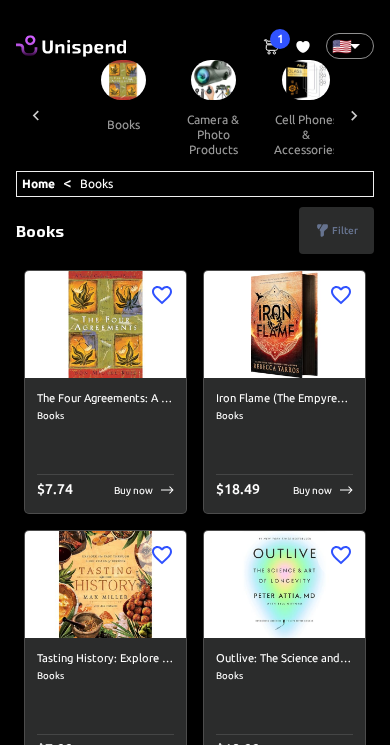 click at bounding box center (213, 80) 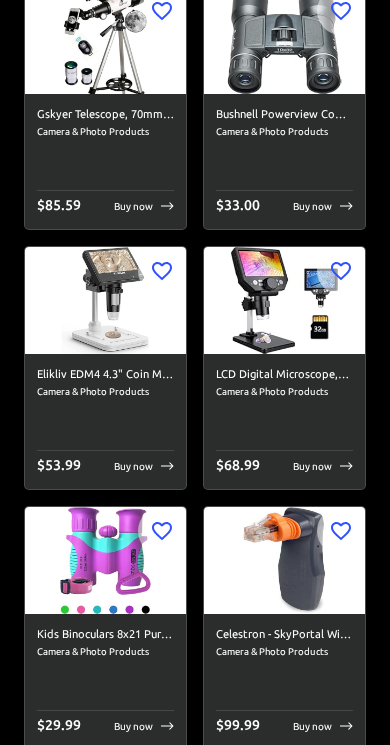 scroll, scrollTop: 7043, scrollLeft: 0, axis: vertical 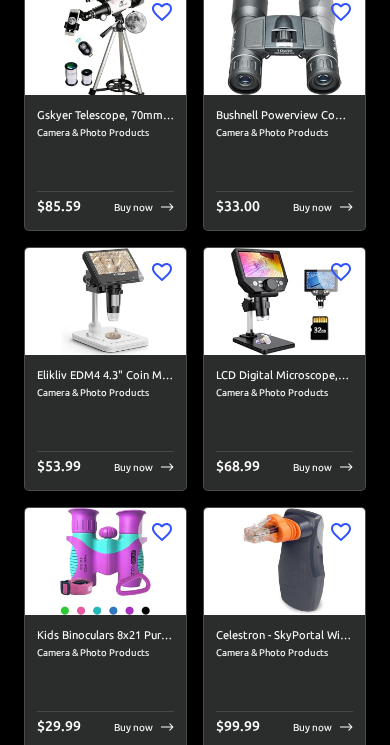 click at bounding box center (284, 301) 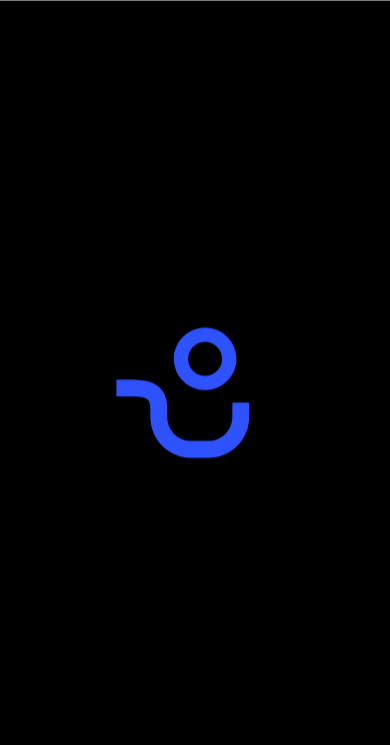 scroll, scrollTop: 0, scrollLeft: 0, axis: both 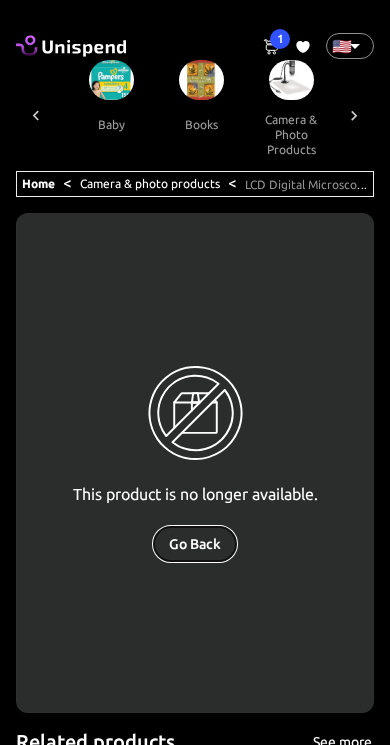 click on "Go Back" at bounding box center (195, 544) 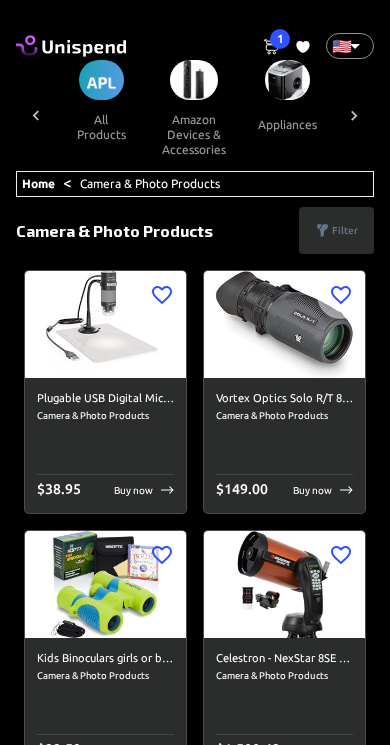 scroll, scrollTop: 0, scrollLeft: 454, axis: horizontal 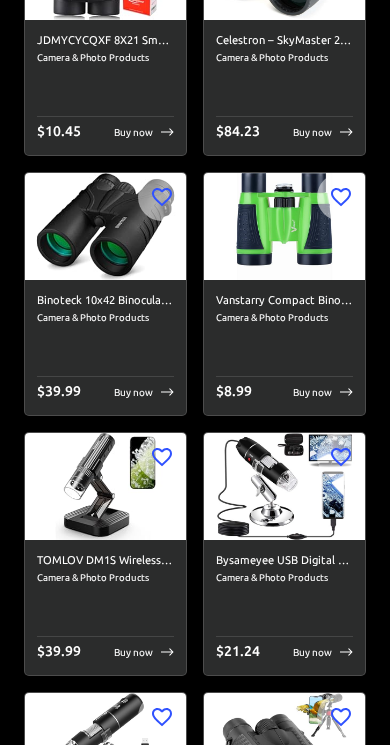 click at bounding box center [284, 486] 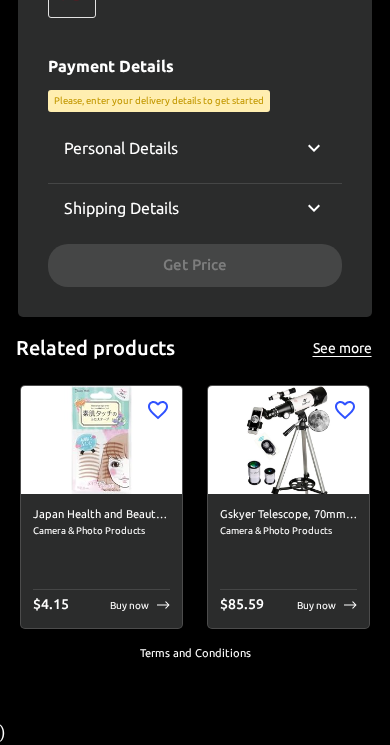 scroll, scrollTop: 0, scrollLeft: 0, axis: both 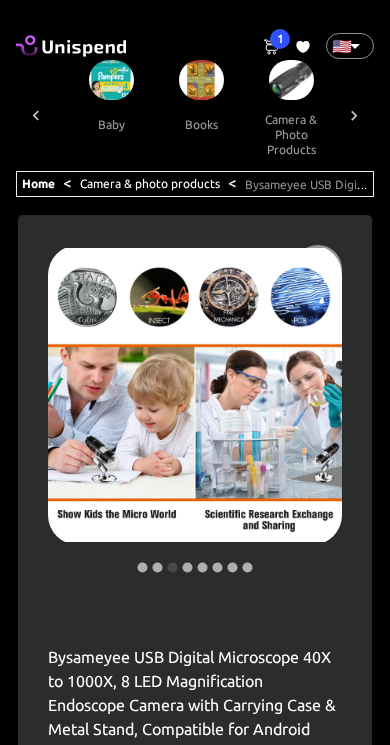 click on "1" at bounding box center (280, 39) 